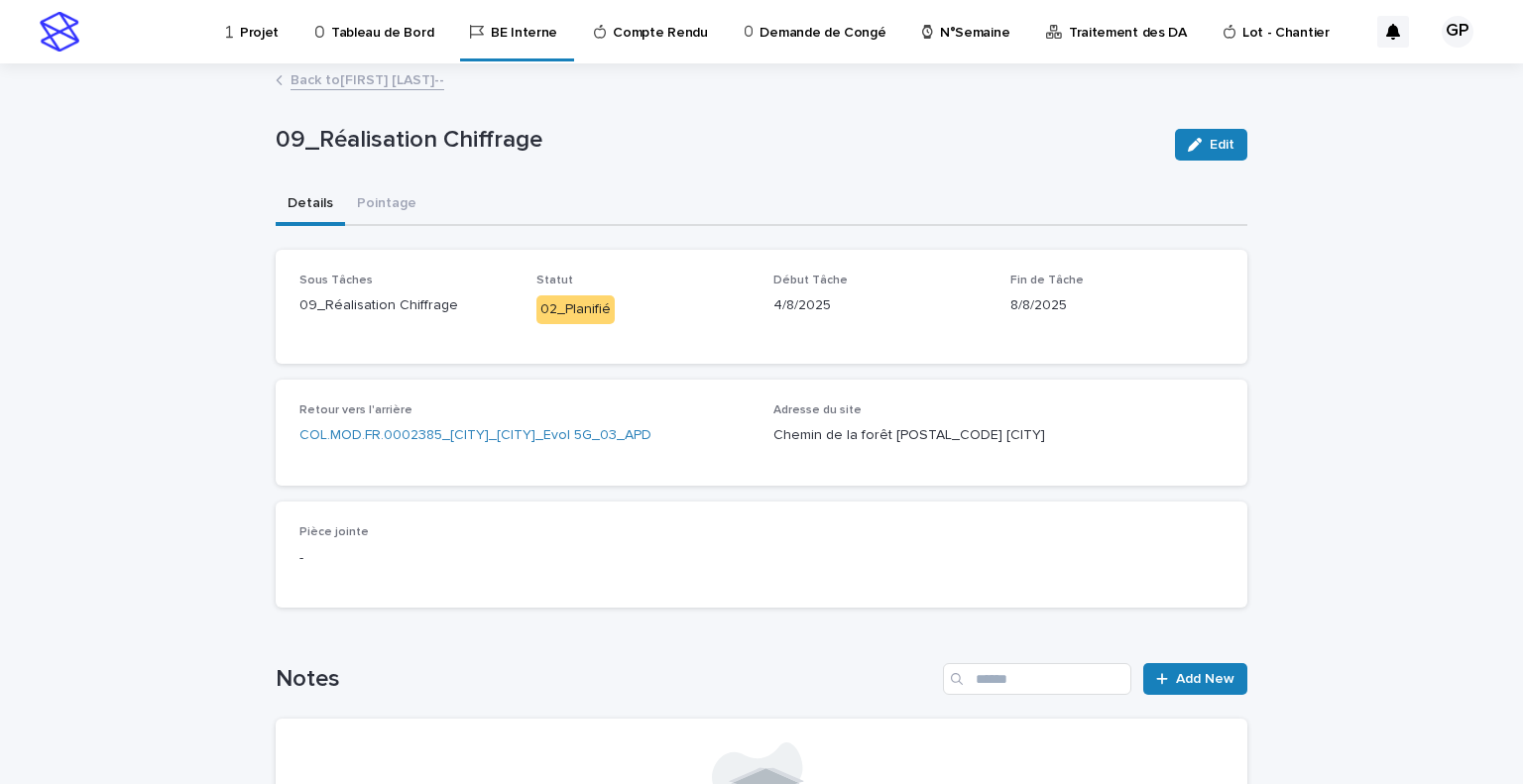 scroll, scrollTop: 0, scrollLeft: 0, axis: both 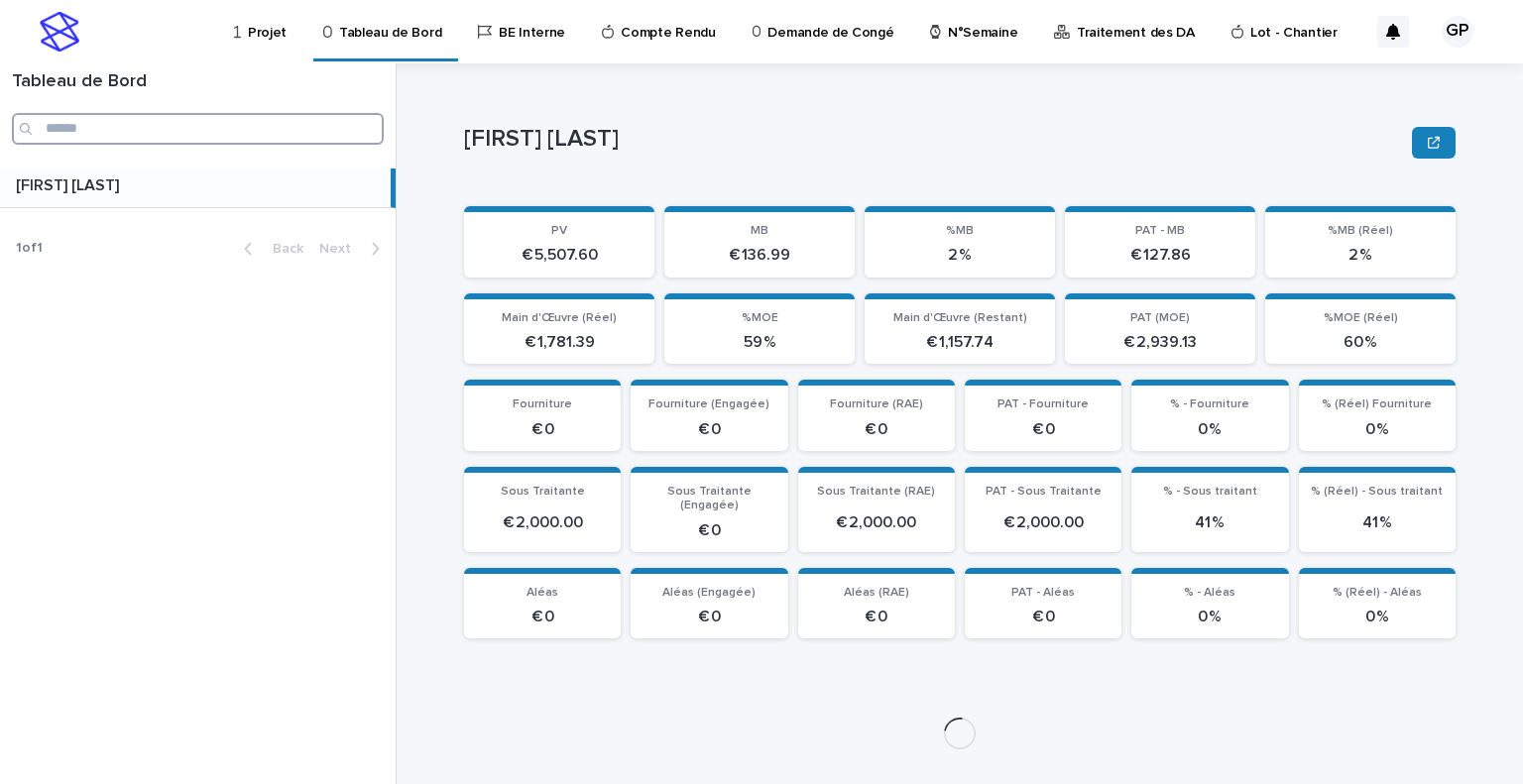 click at bounding box center [197, 129] 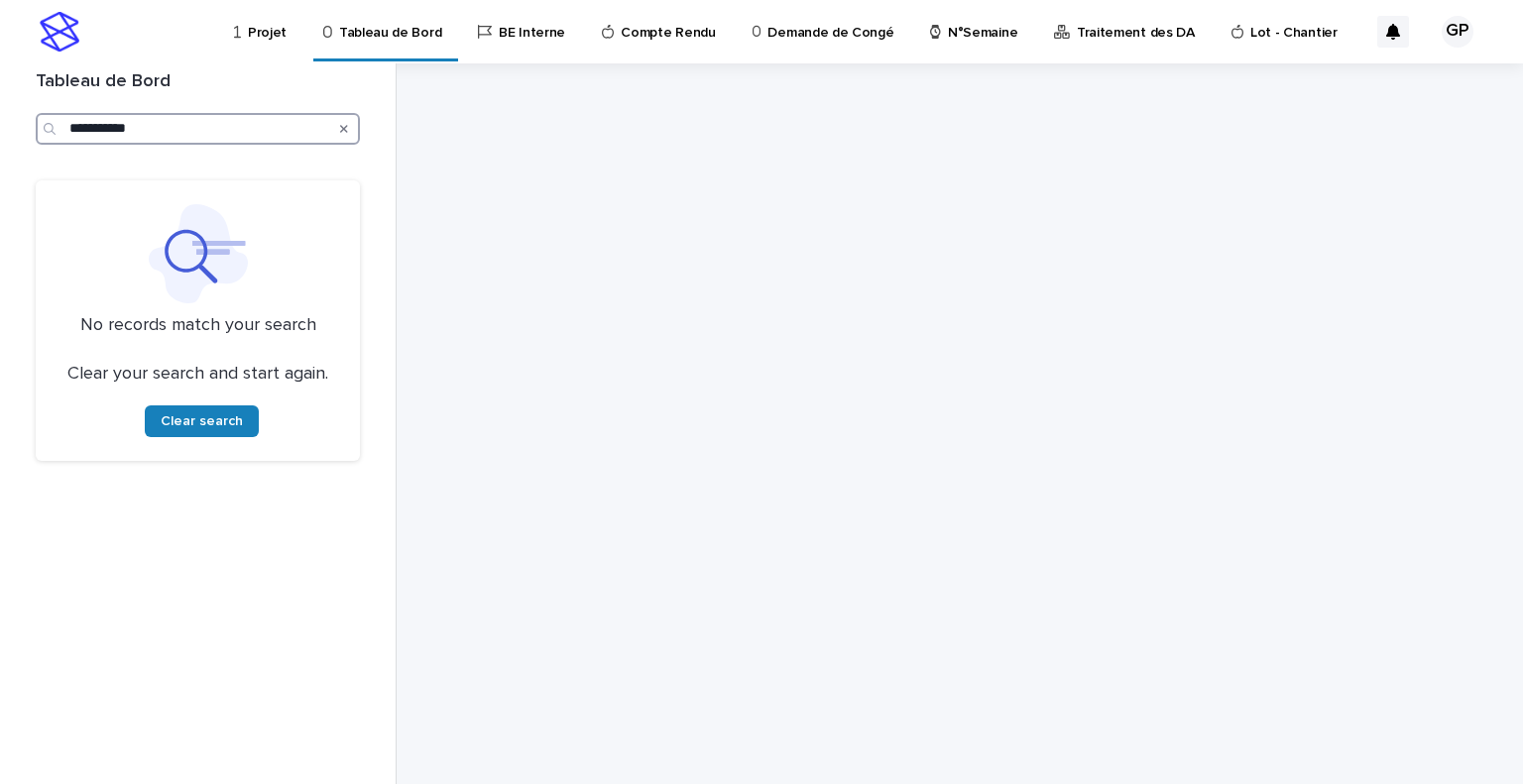type on "**********" 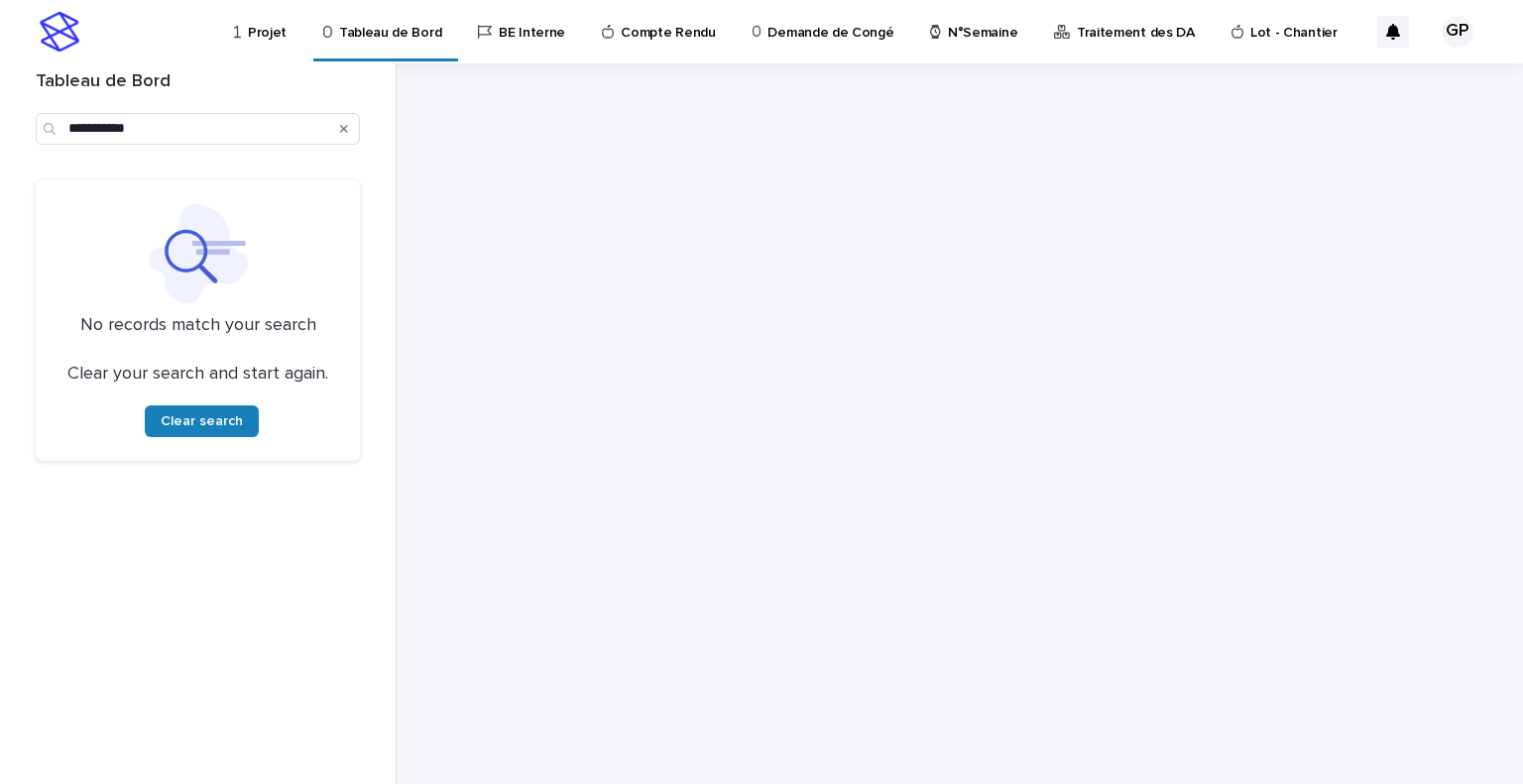 click 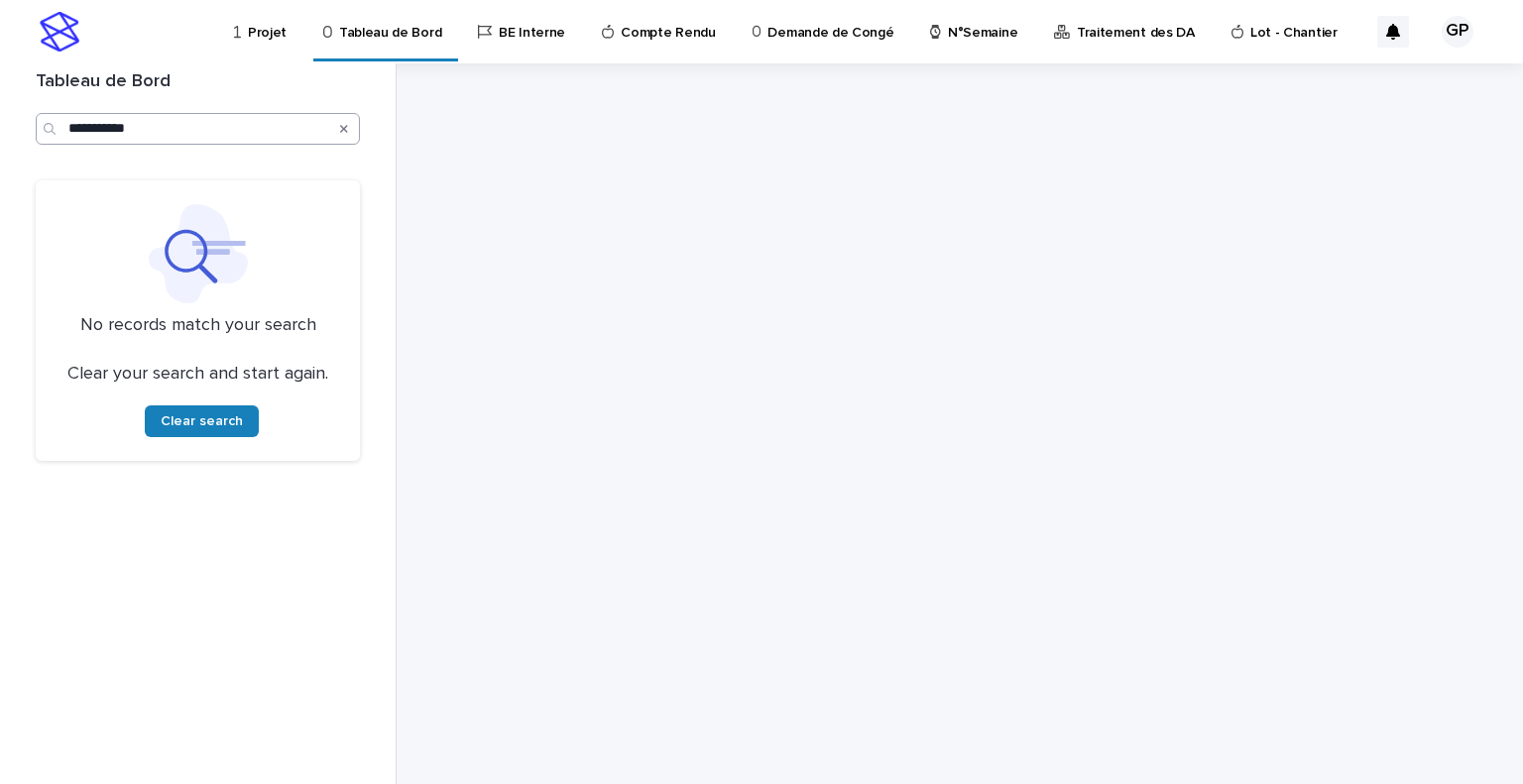 type 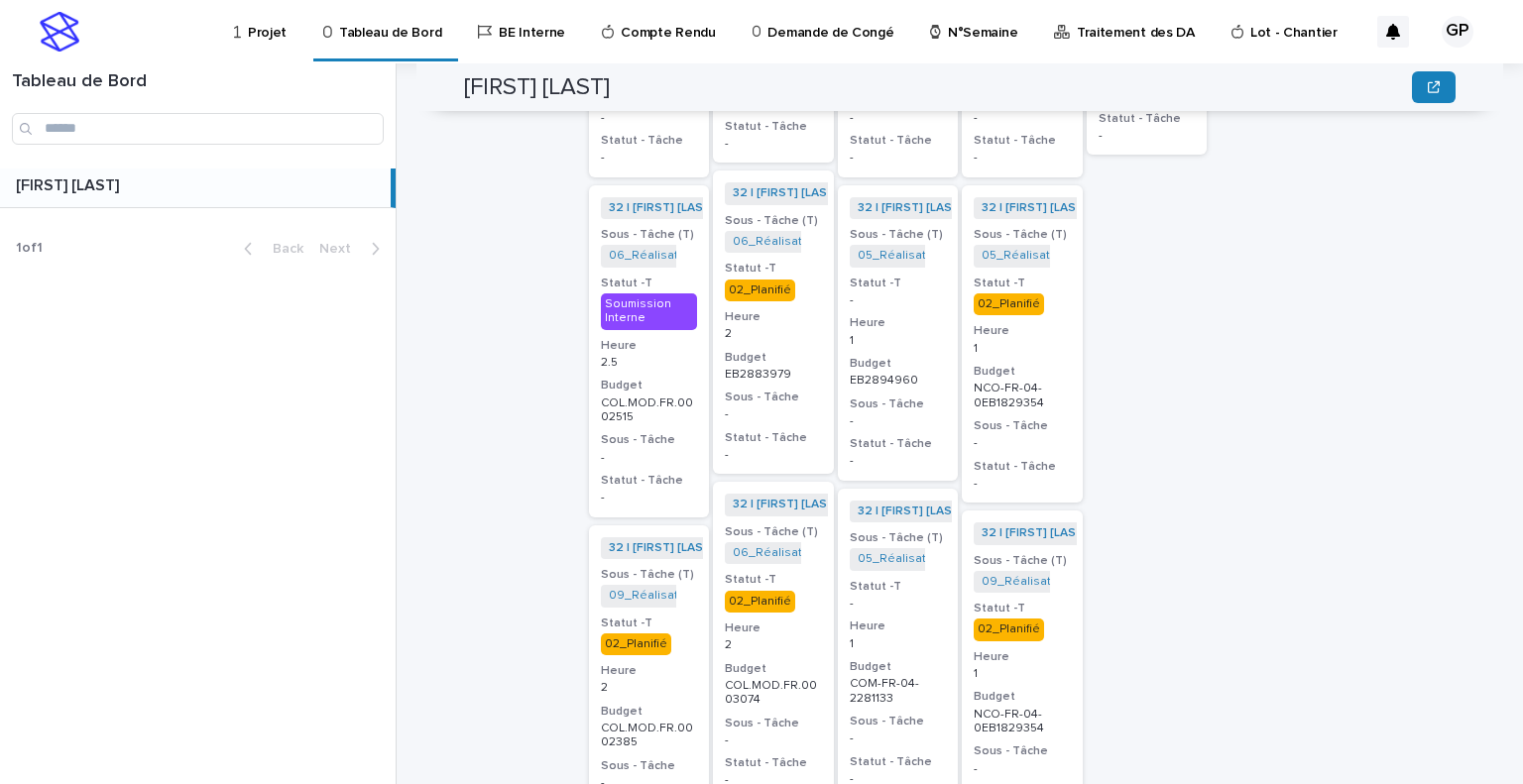 scroll, scrollTop: 694, scrollLeft: 0, axis: vertical 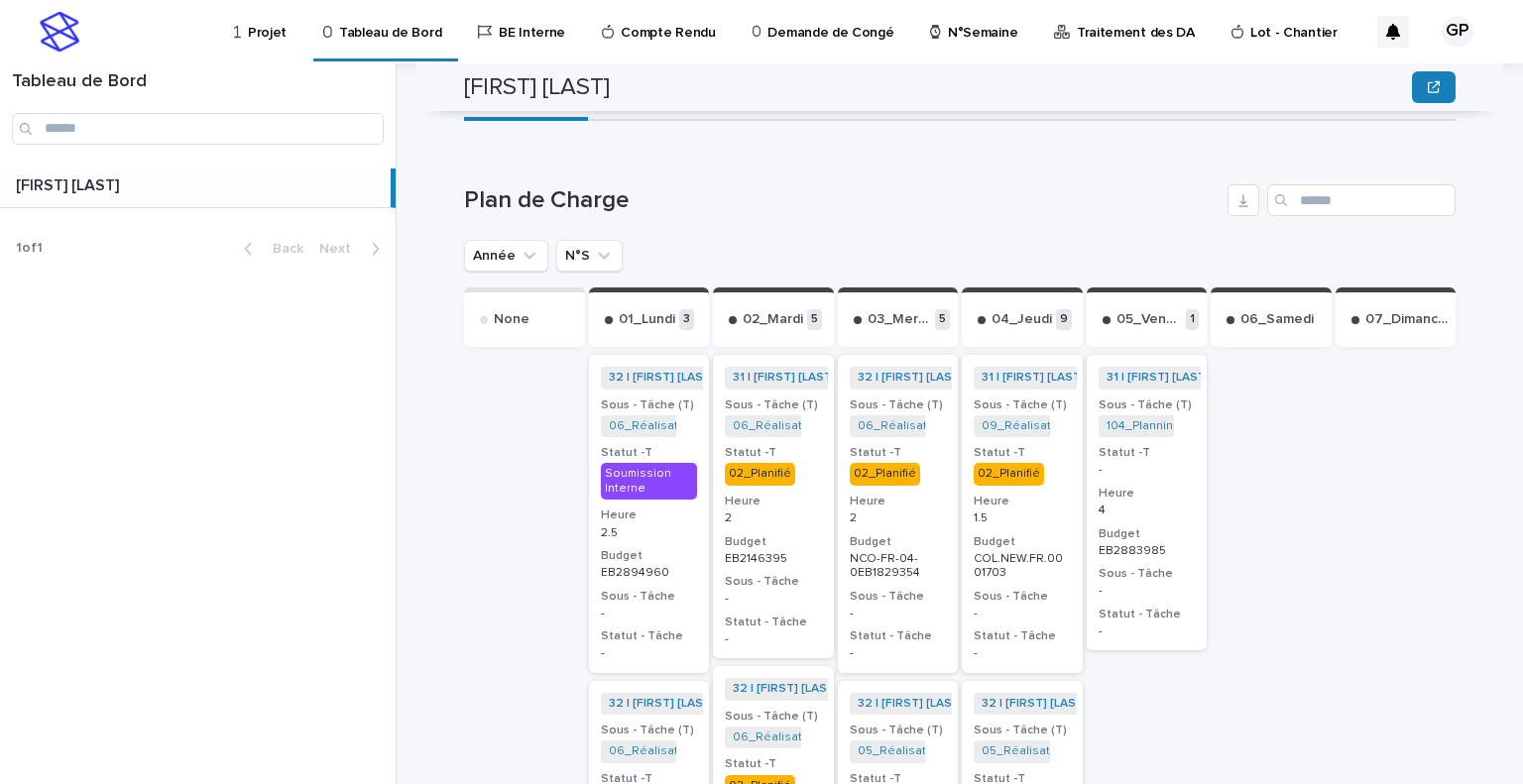 click on "02_Planifié" at bounding box center (1008, 474) 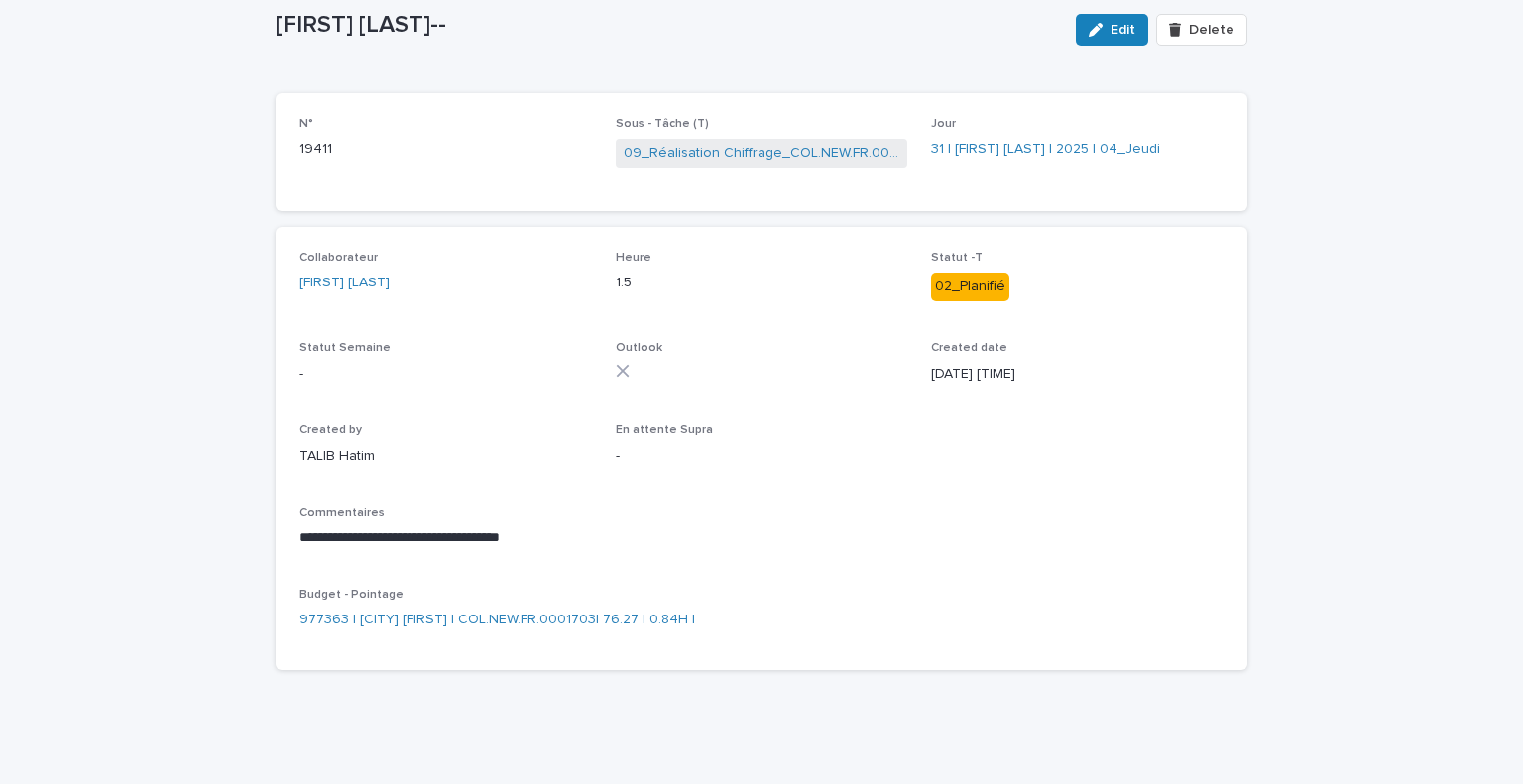 scroll, scrollTop: 0, scrollLeft: 0, axis: both 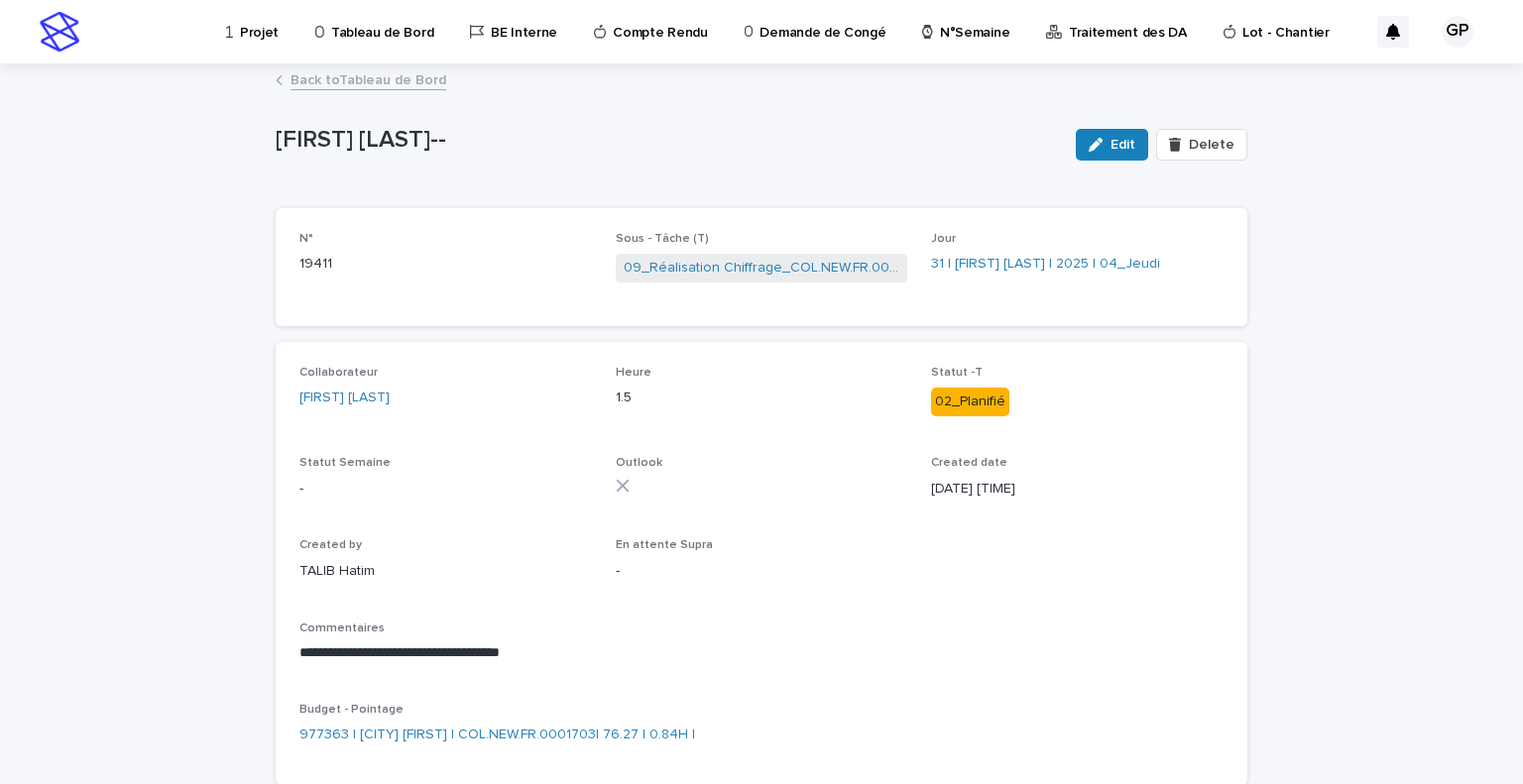 click on "Back to  Tableau de Bord" at bounding box center (368, 78) 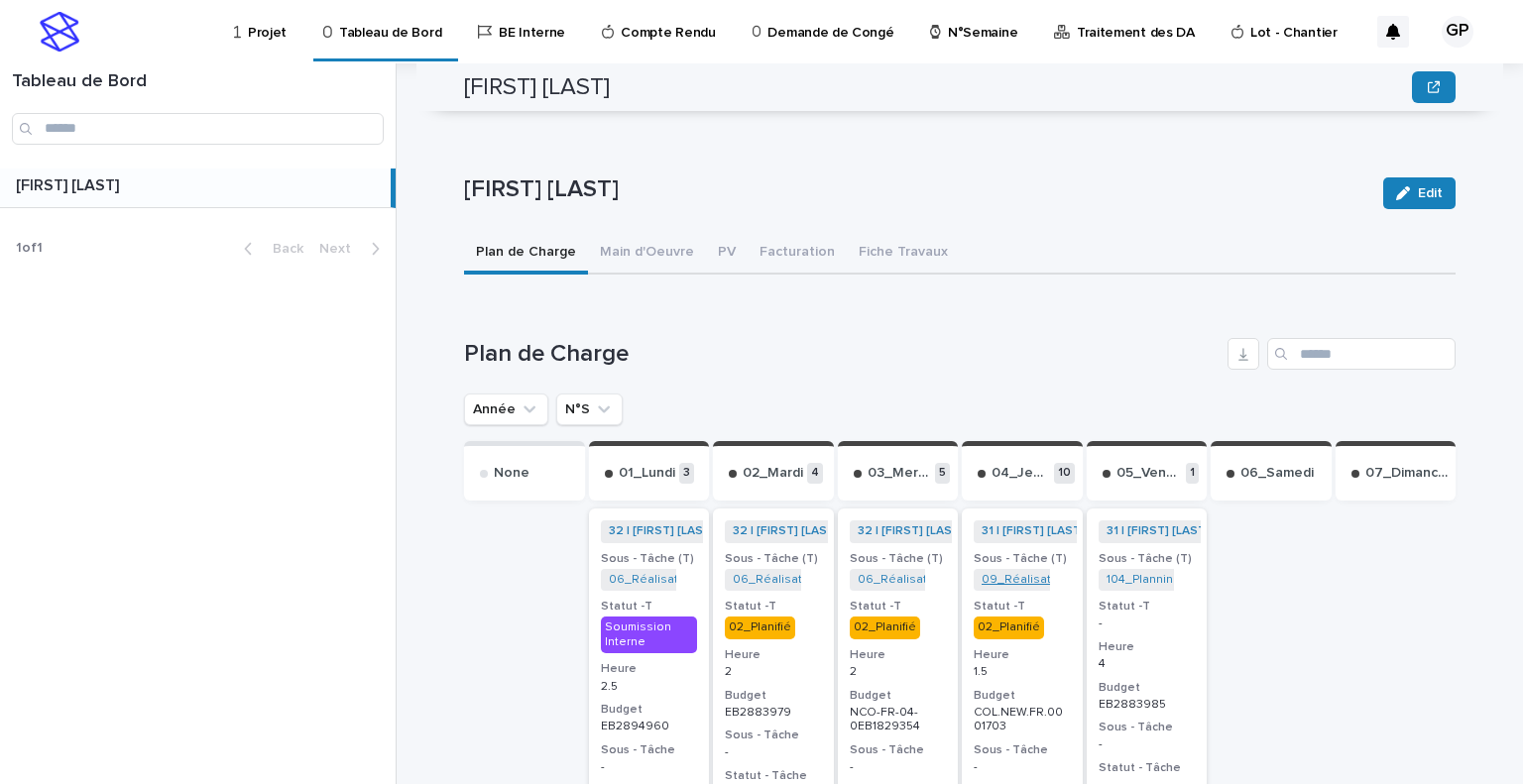 scroll, scrollTop: 639, scrollLeft: 0, axis: vertical 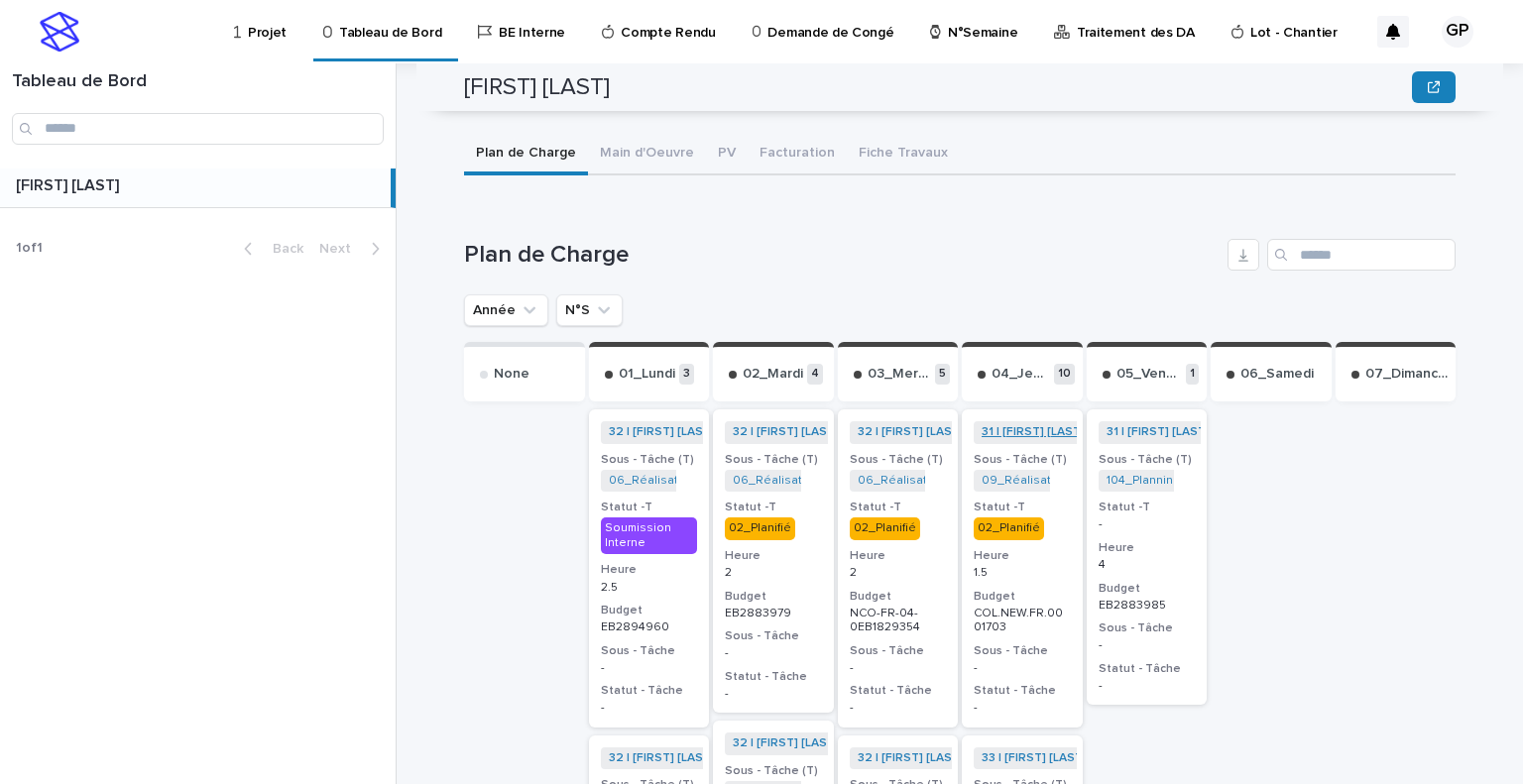 click on "31 | [FIRST] [LAST] | 2025 | 04_Jeudi" at bounding box center [1084, 432] 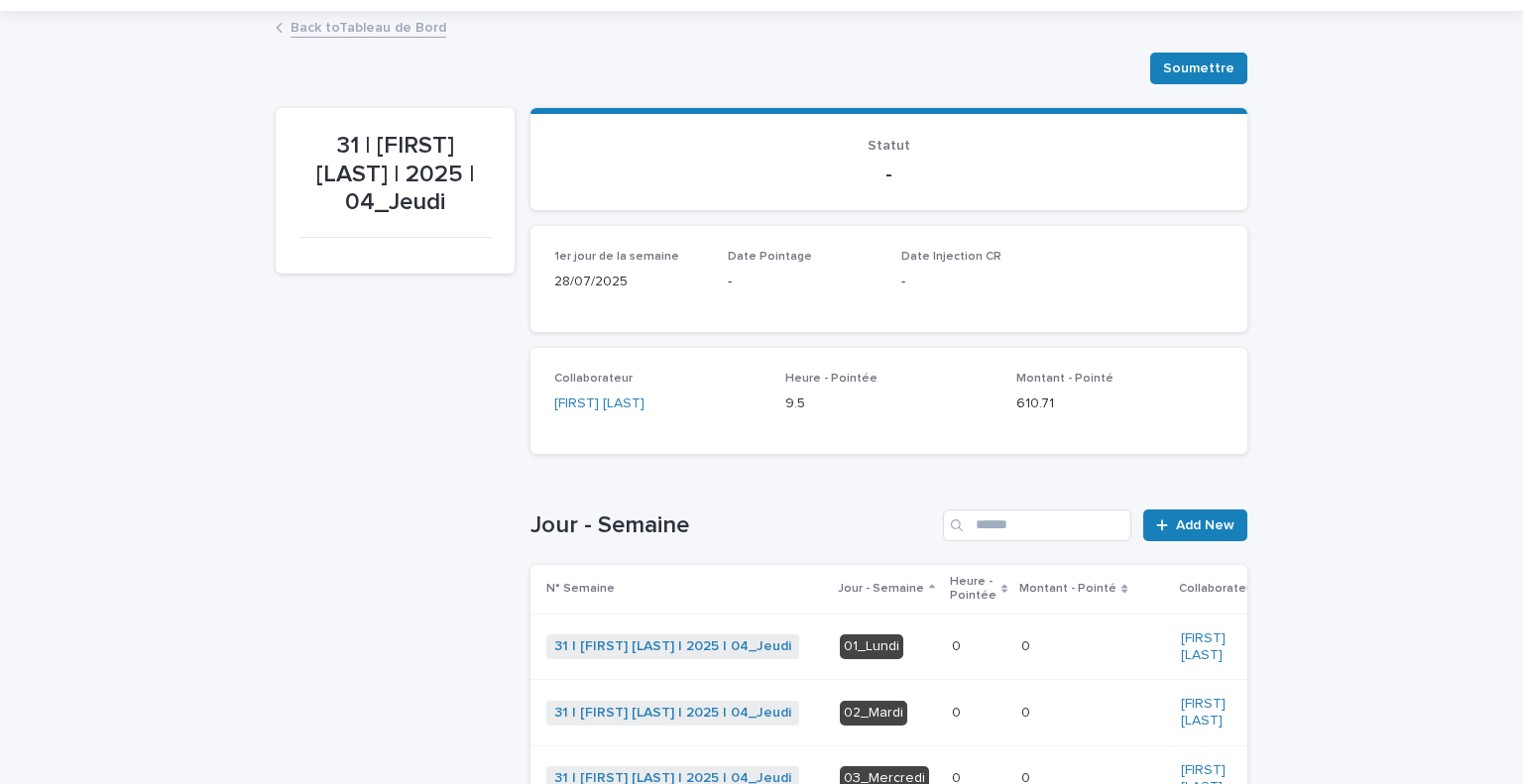 scroll, scrollTop: 0, scrollLeft: 0, axis: both 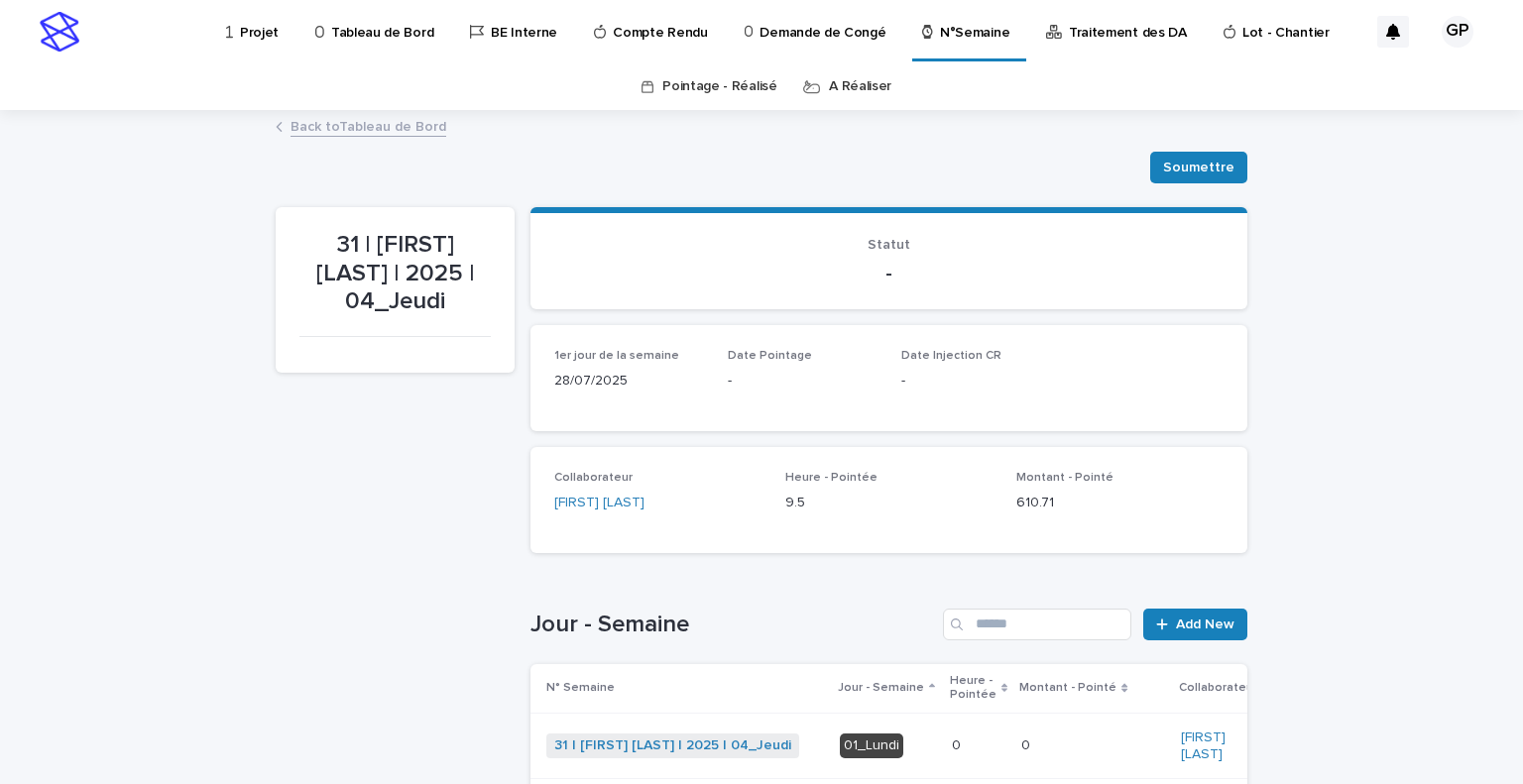 click on "Back to  Tableau de Bord" at bounding box center (368, 125) 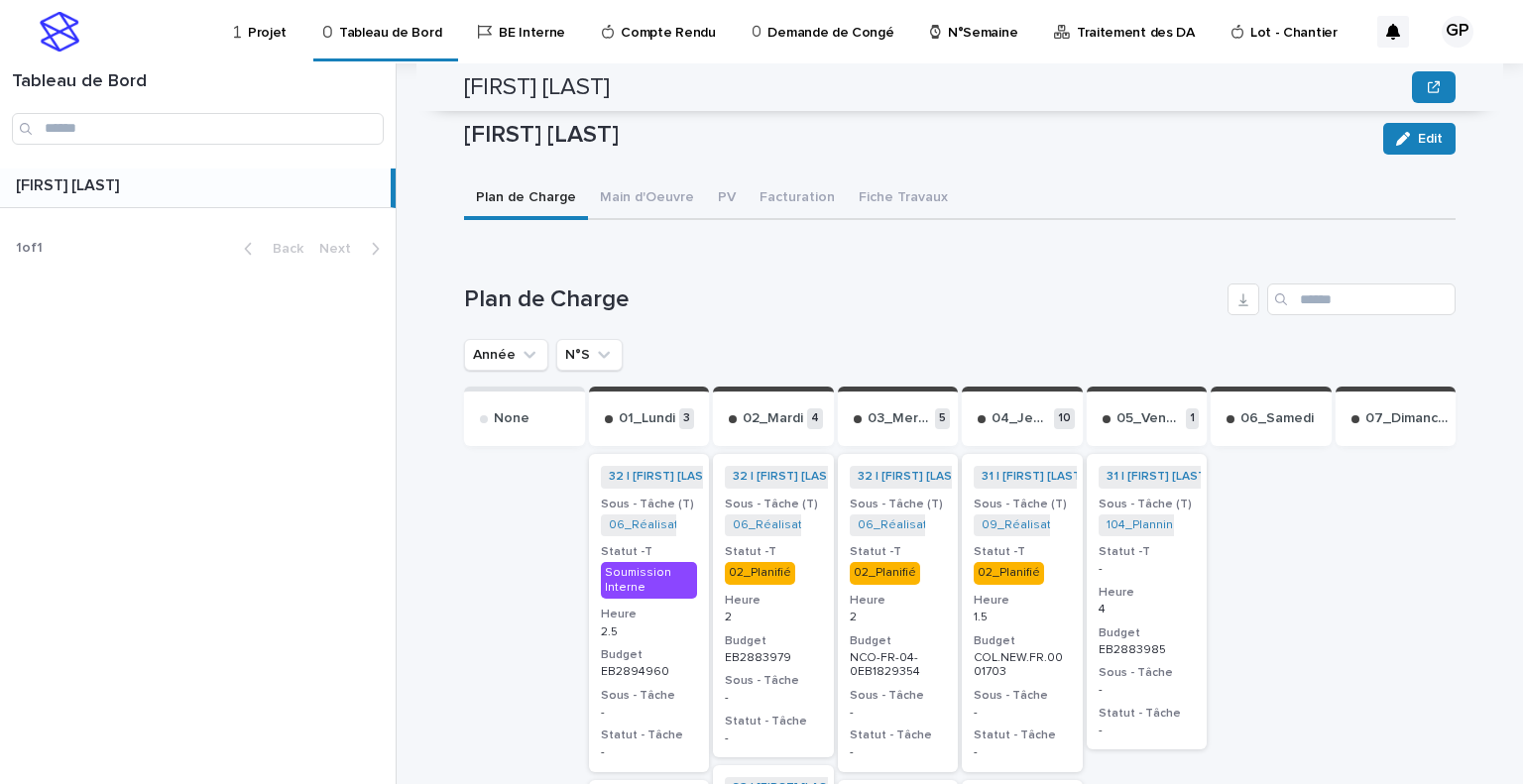 scroll, scrollTop: 396, scrollLeft: 0, axis: vertical 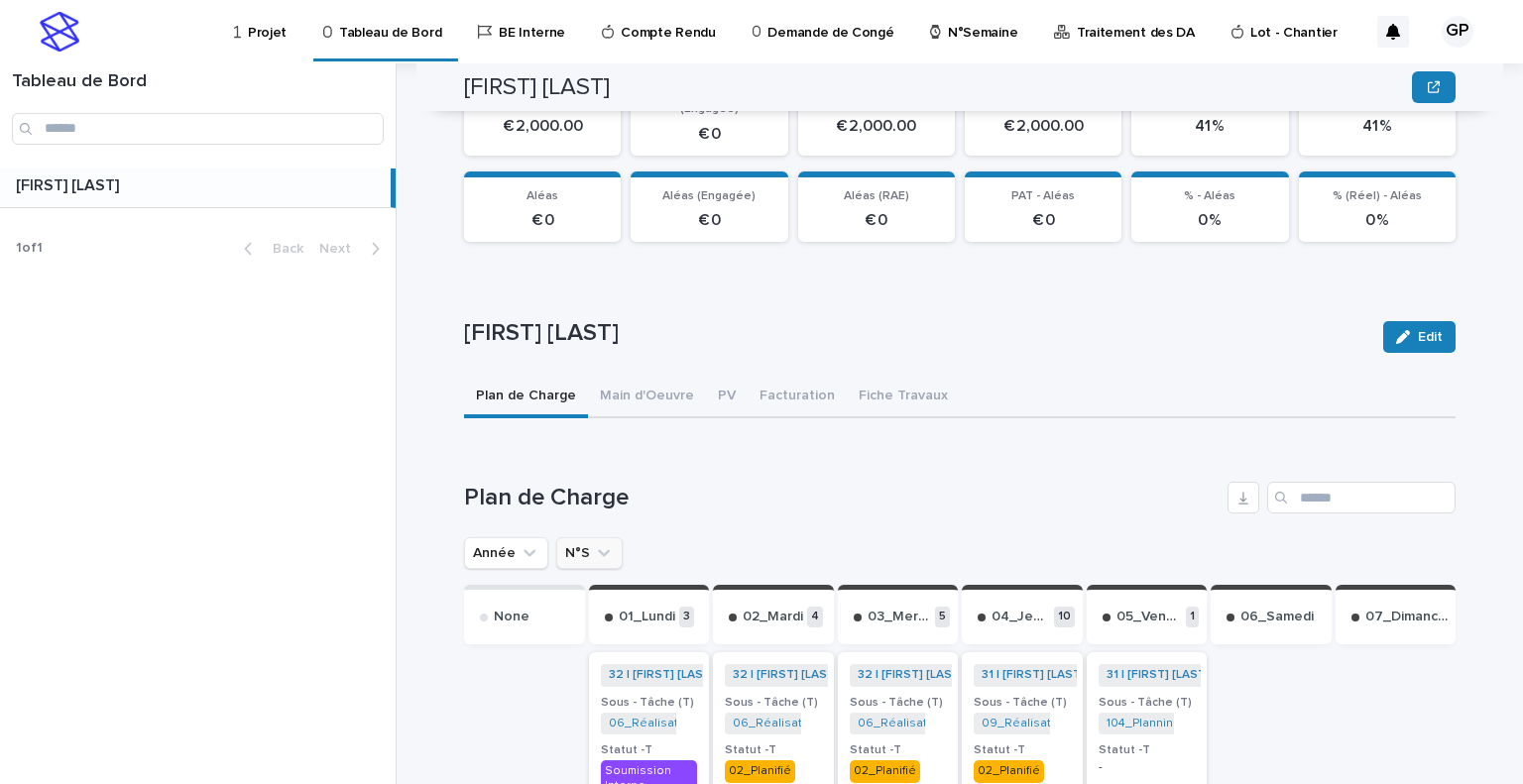 click on "N°S" at bounding box center [589, 553] 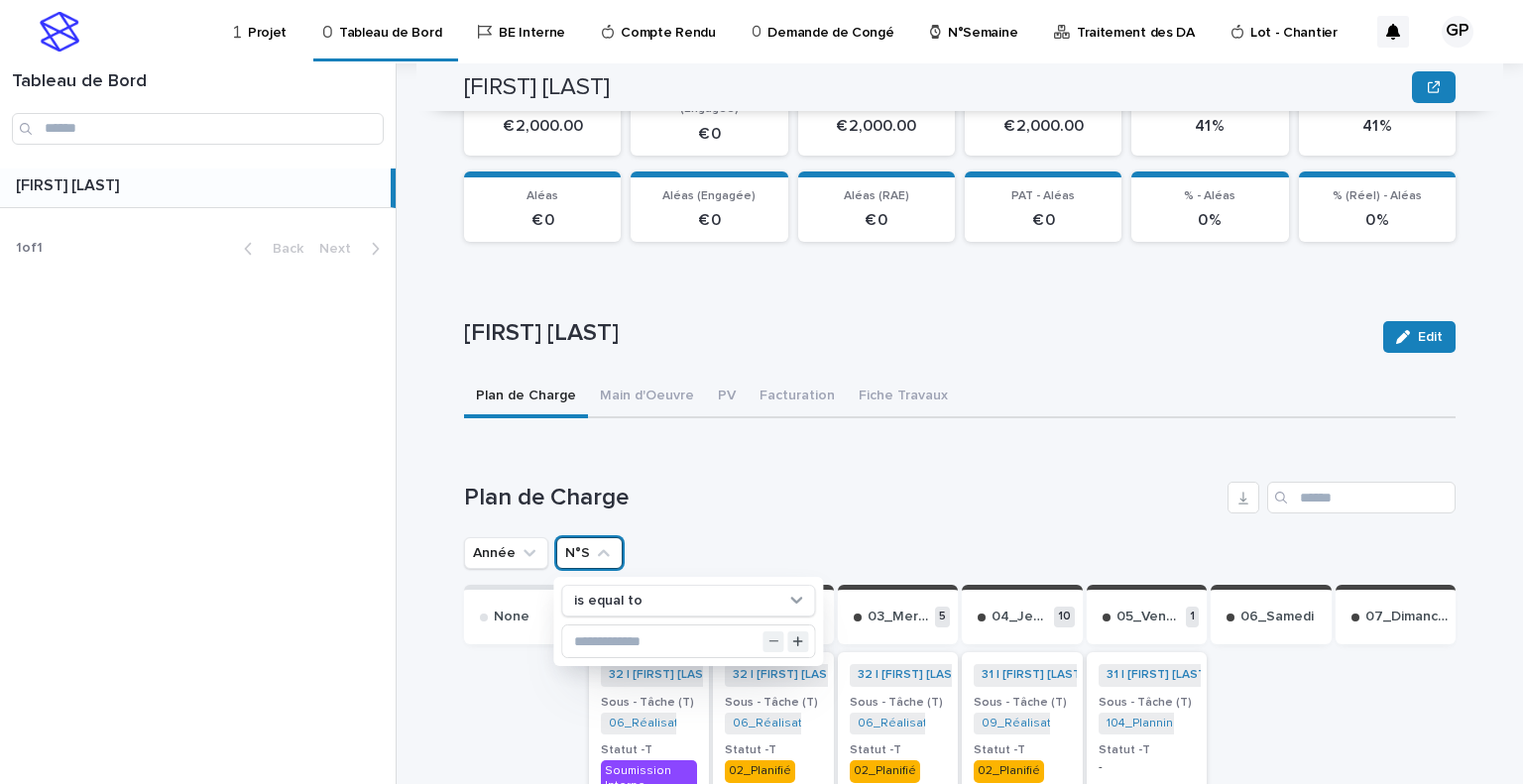 type 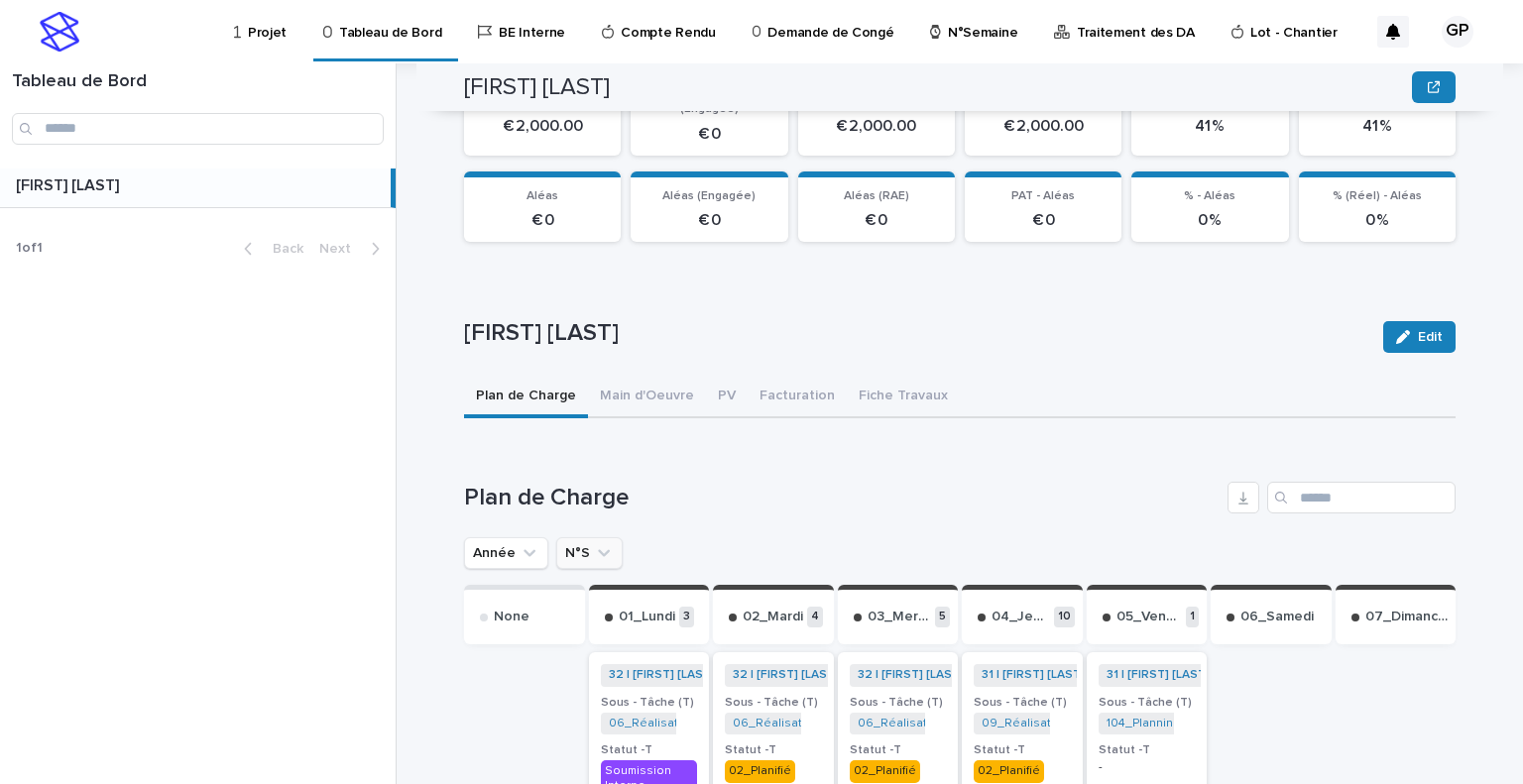 click 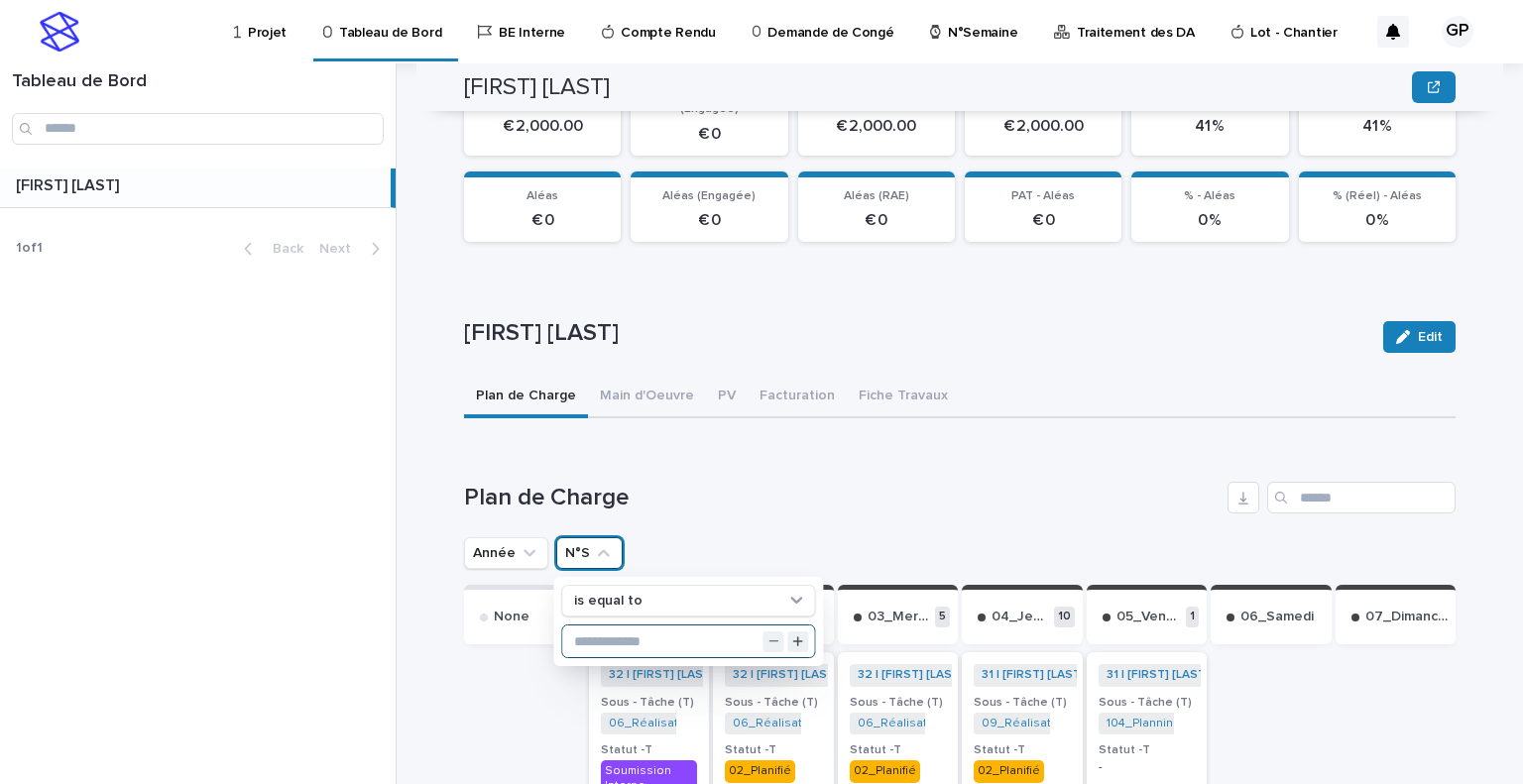 click at bounding box center [688, 641] 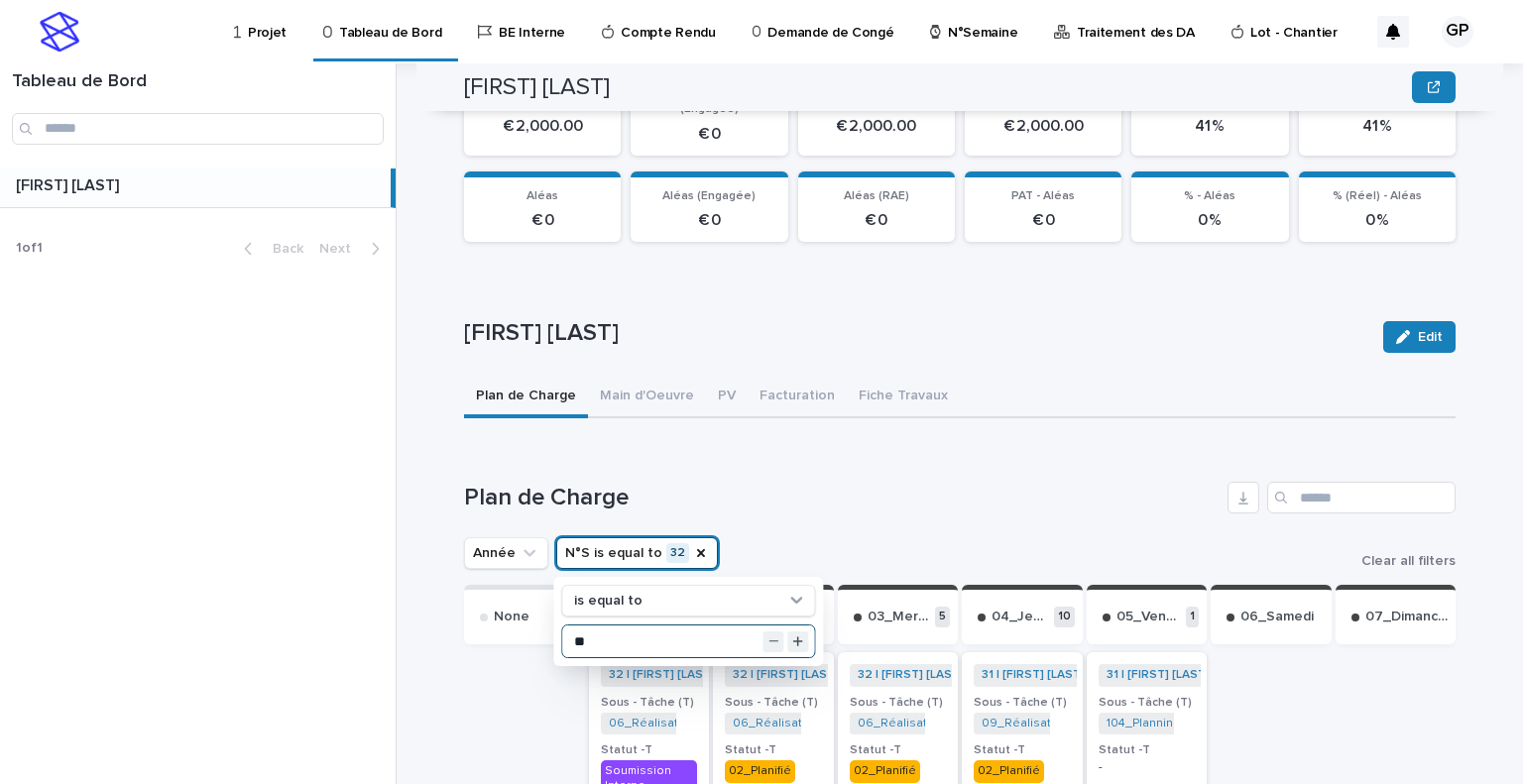 type on "**" 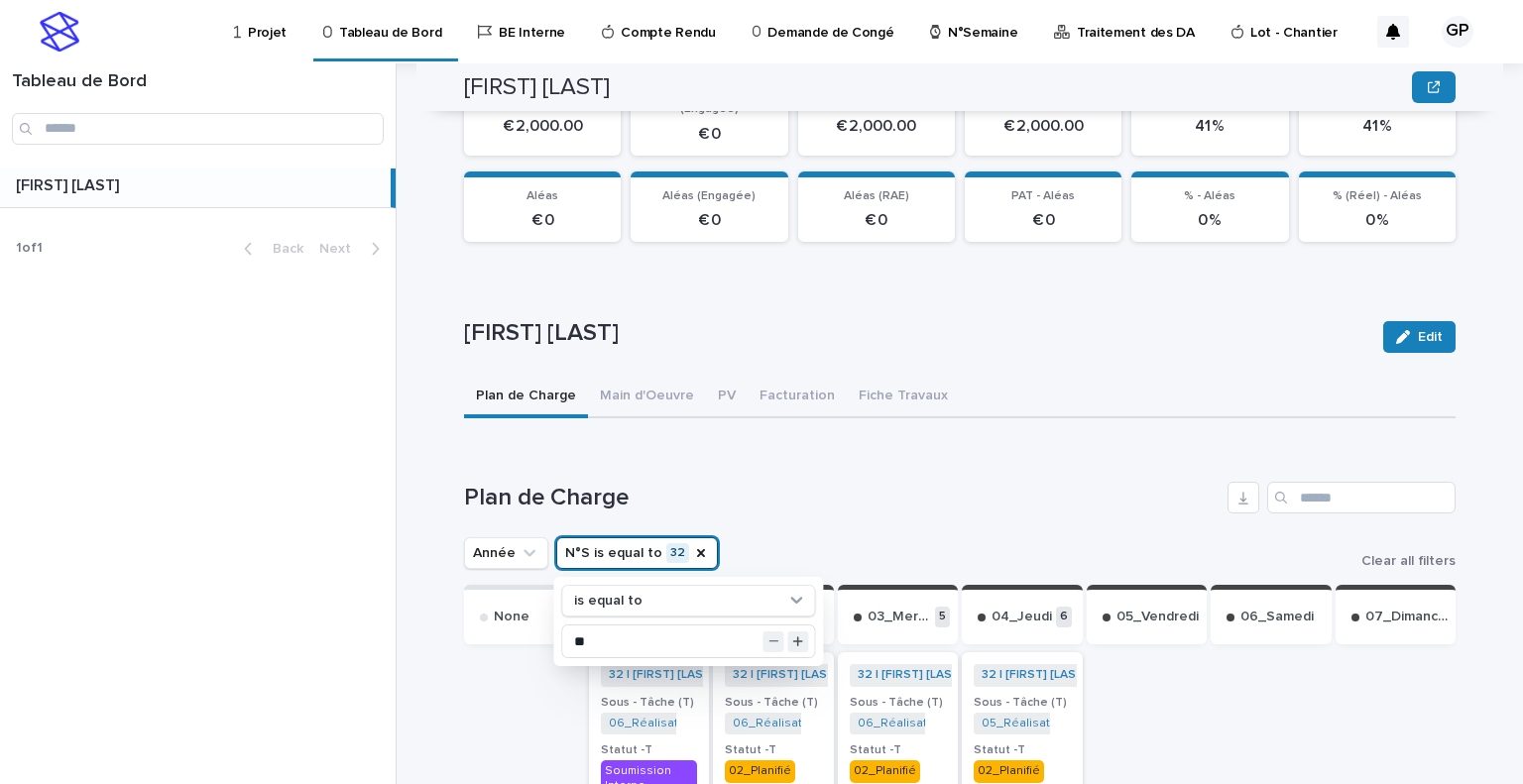 click at bounding box center (1147, 1669) 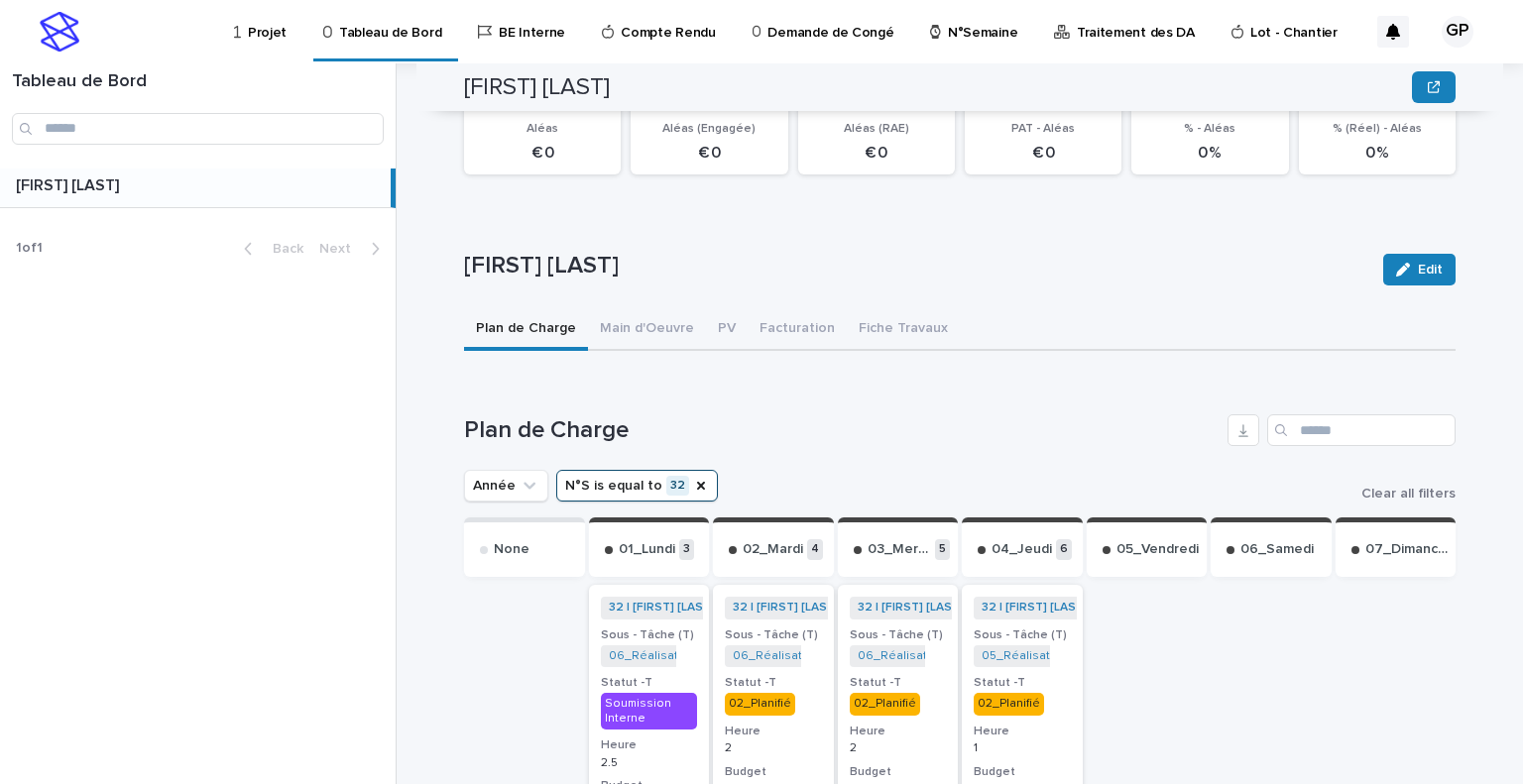 scroll, scrollTop: 563, scrollLeft: 0, axis: vertical 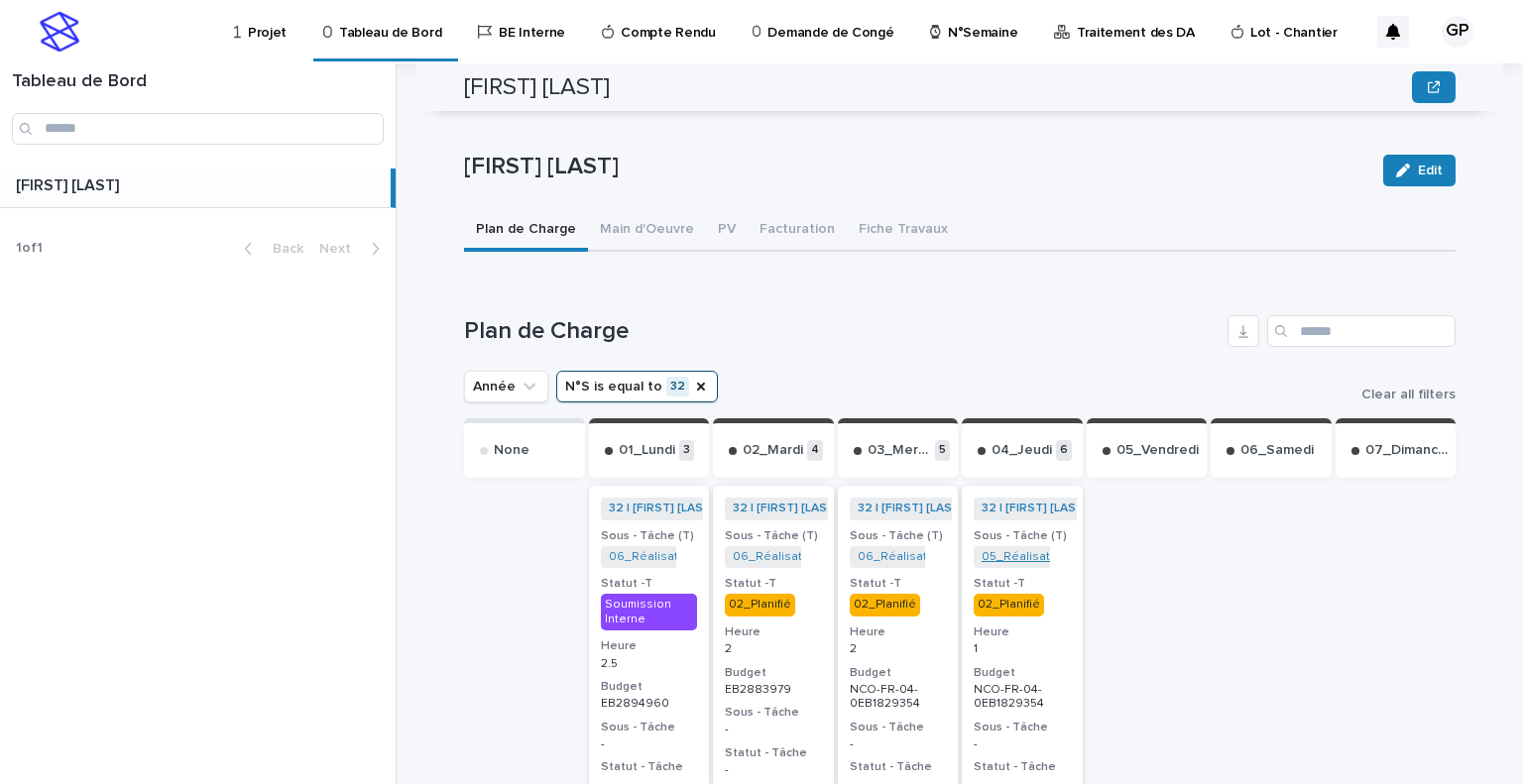 click on "05_Réalisation Plans_NCO-FR-04-1829354" at bounding box center [1103, 557] 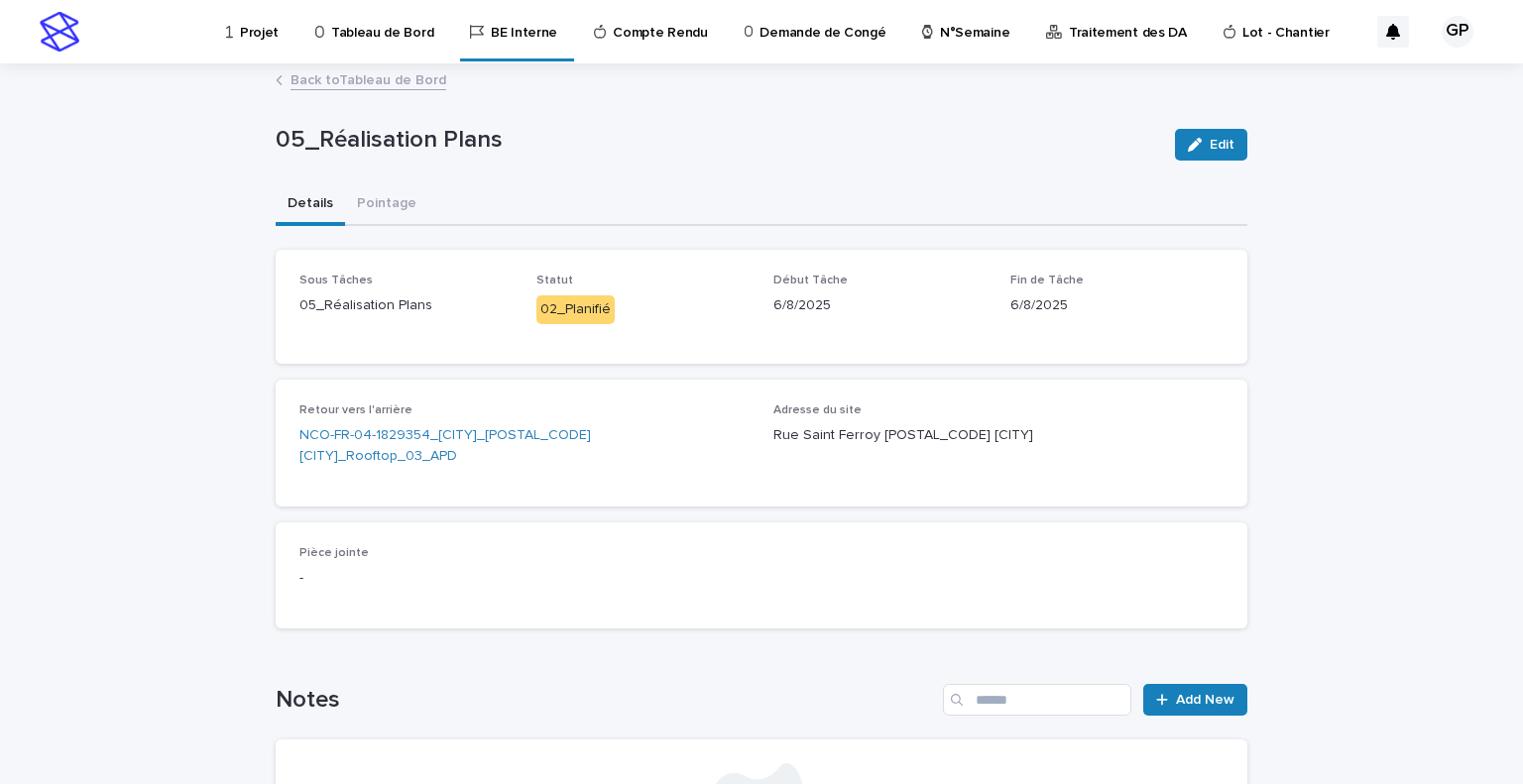 click on "Back to  Tableau de Bord" at bounding box center [368, 78] 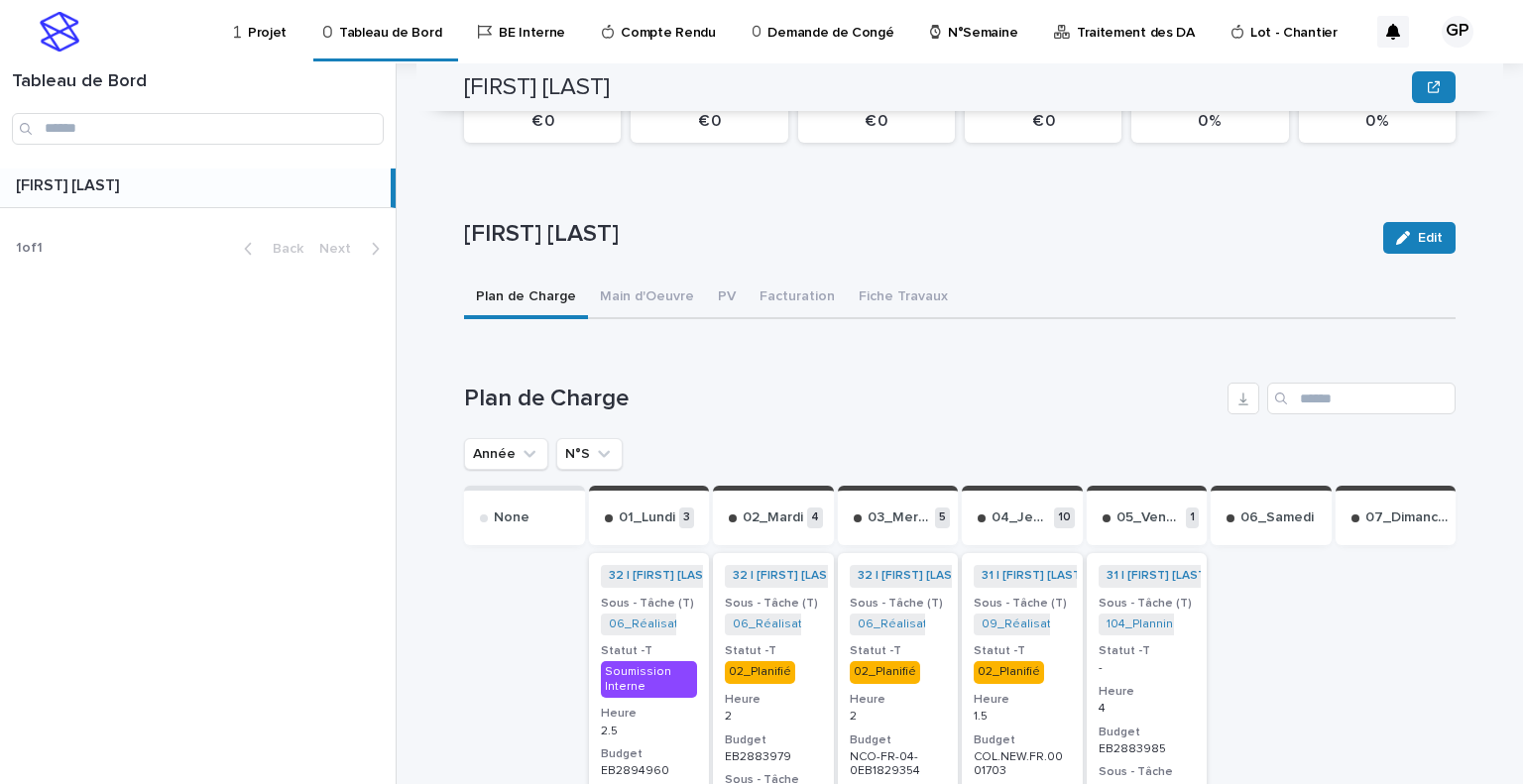 scroll, scrollTop: 694, scrollLeft: 0, axis: vertical 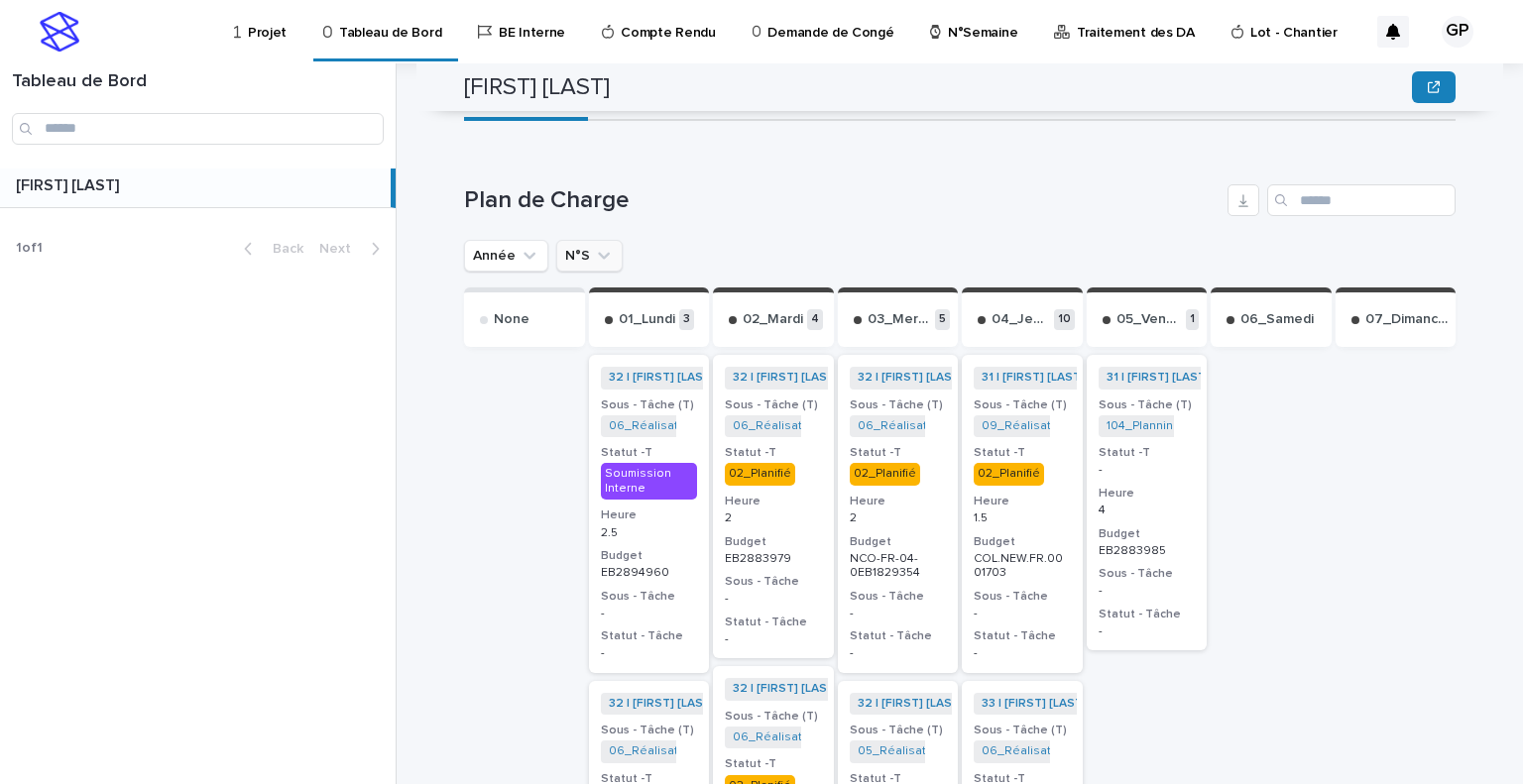 click 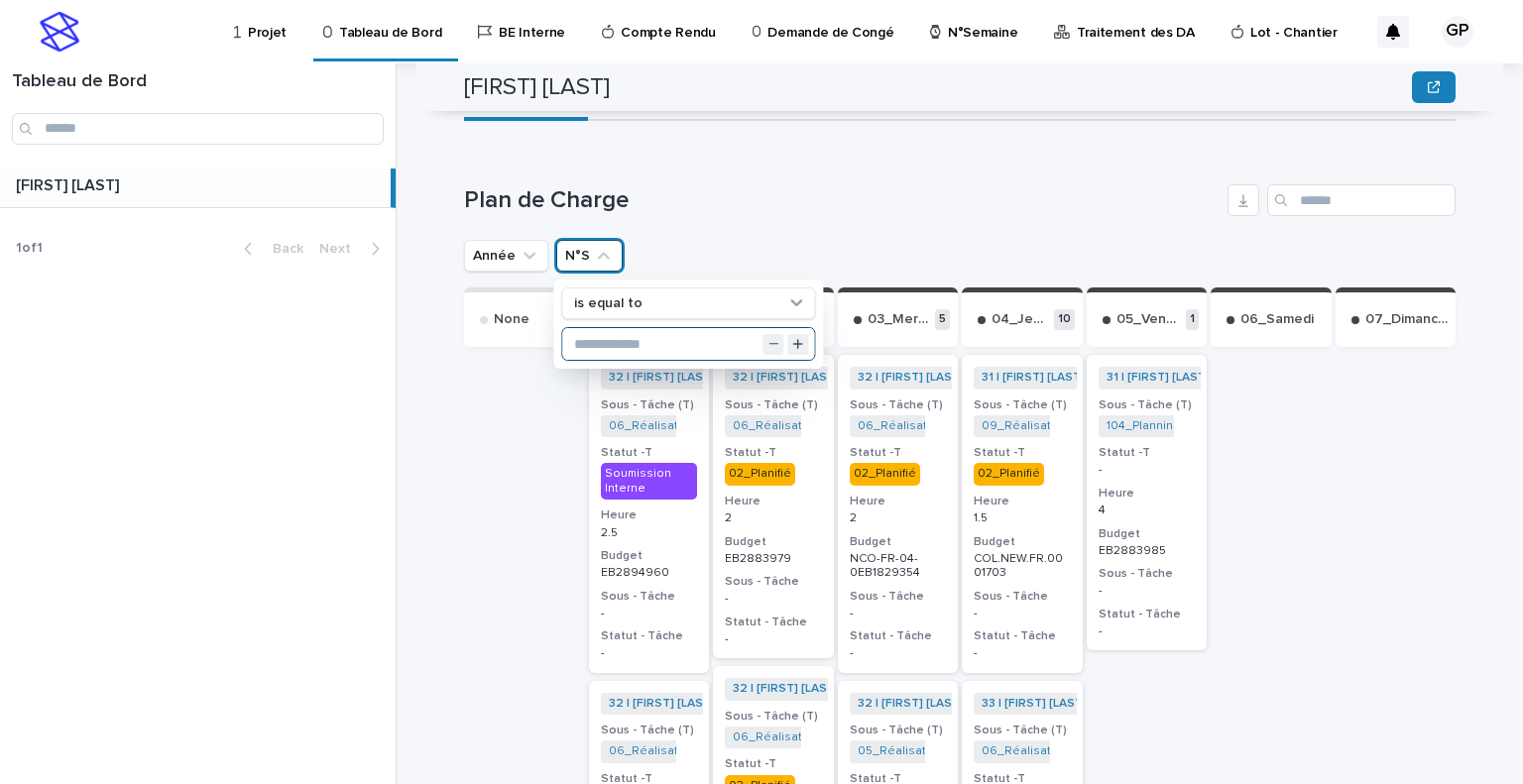 click at bounding box center (688, 344) 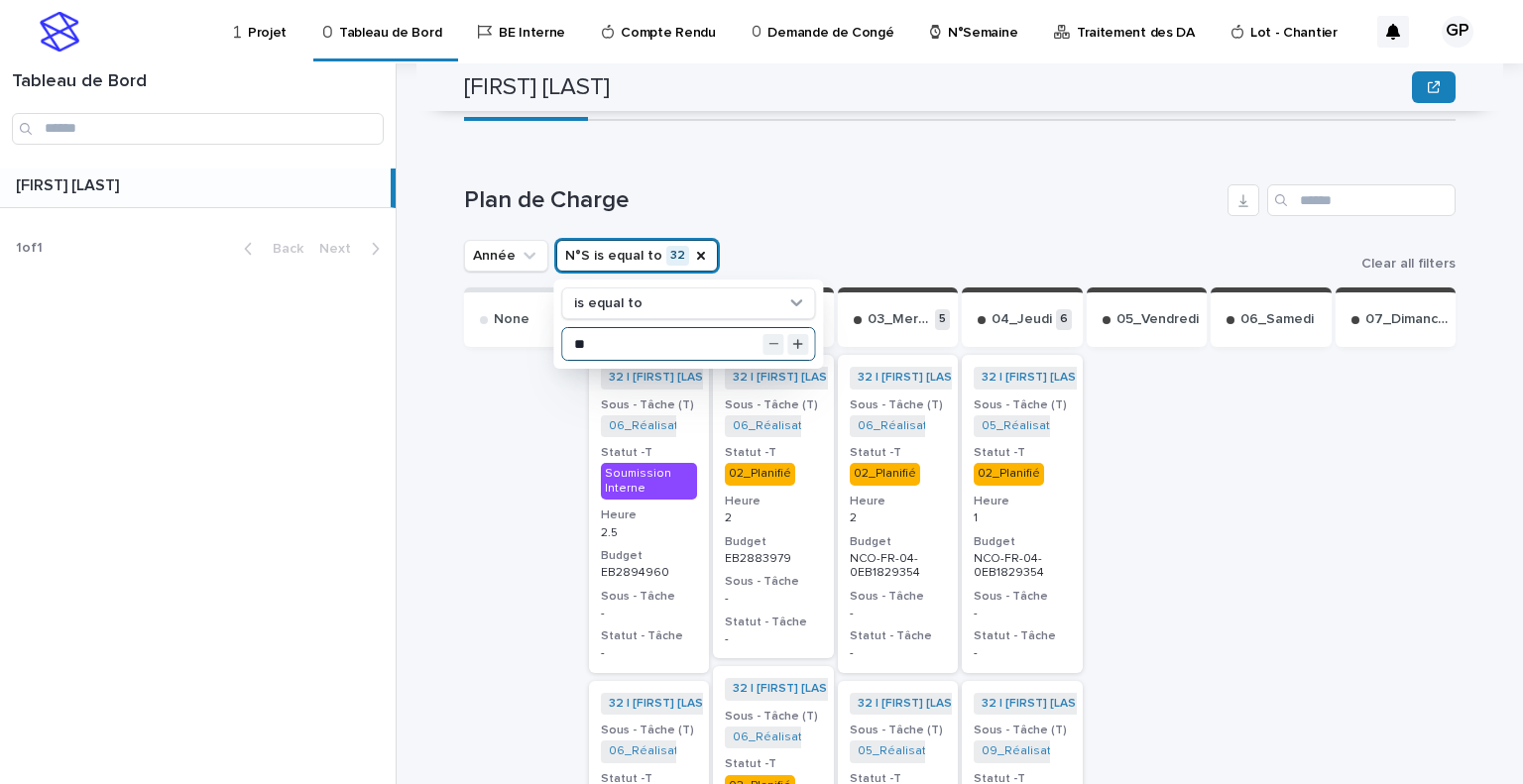 type on "**" 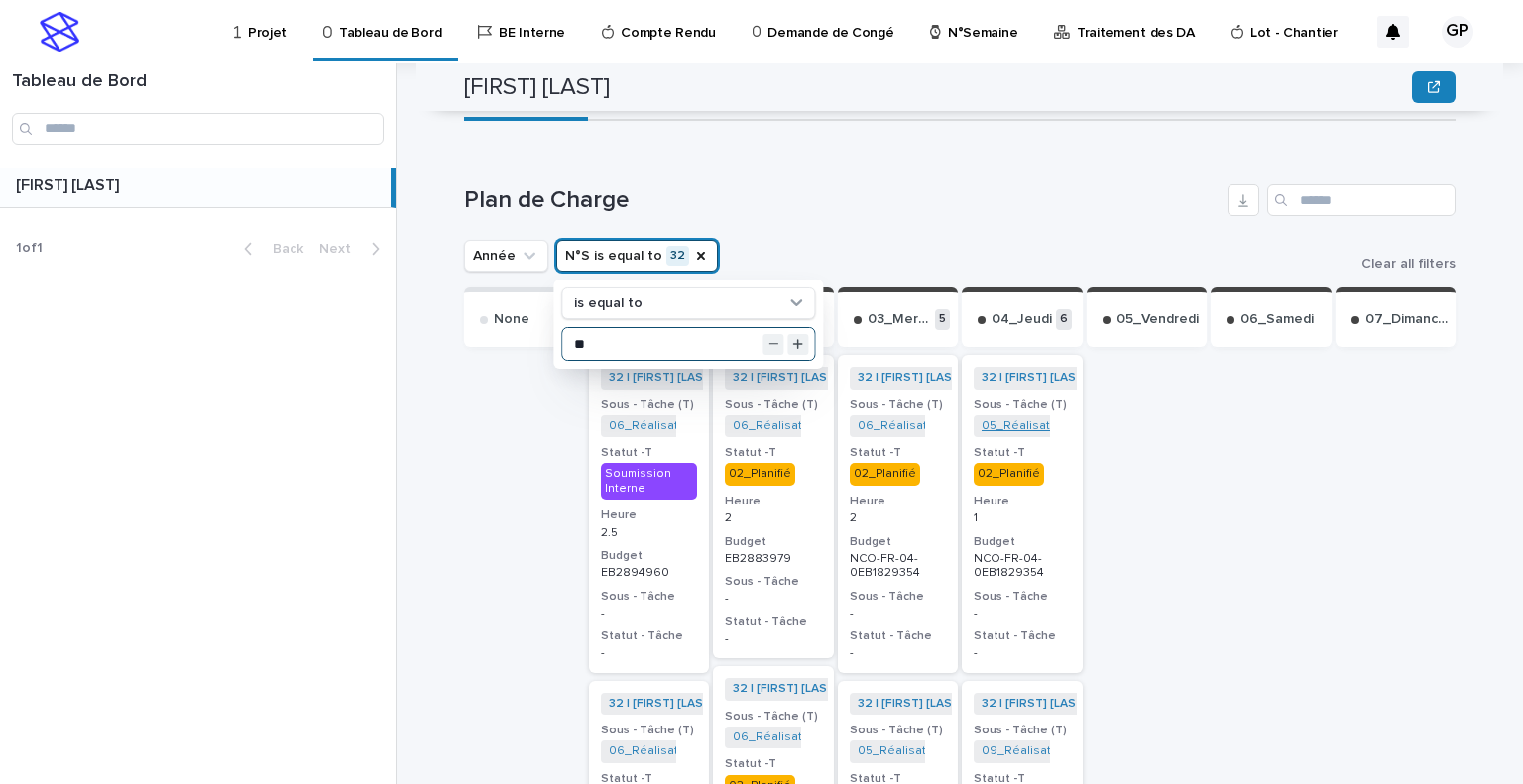 click on "05_Réalisation Plans_NCO-FR-04-1829354" at bounding box center (1103, 426) 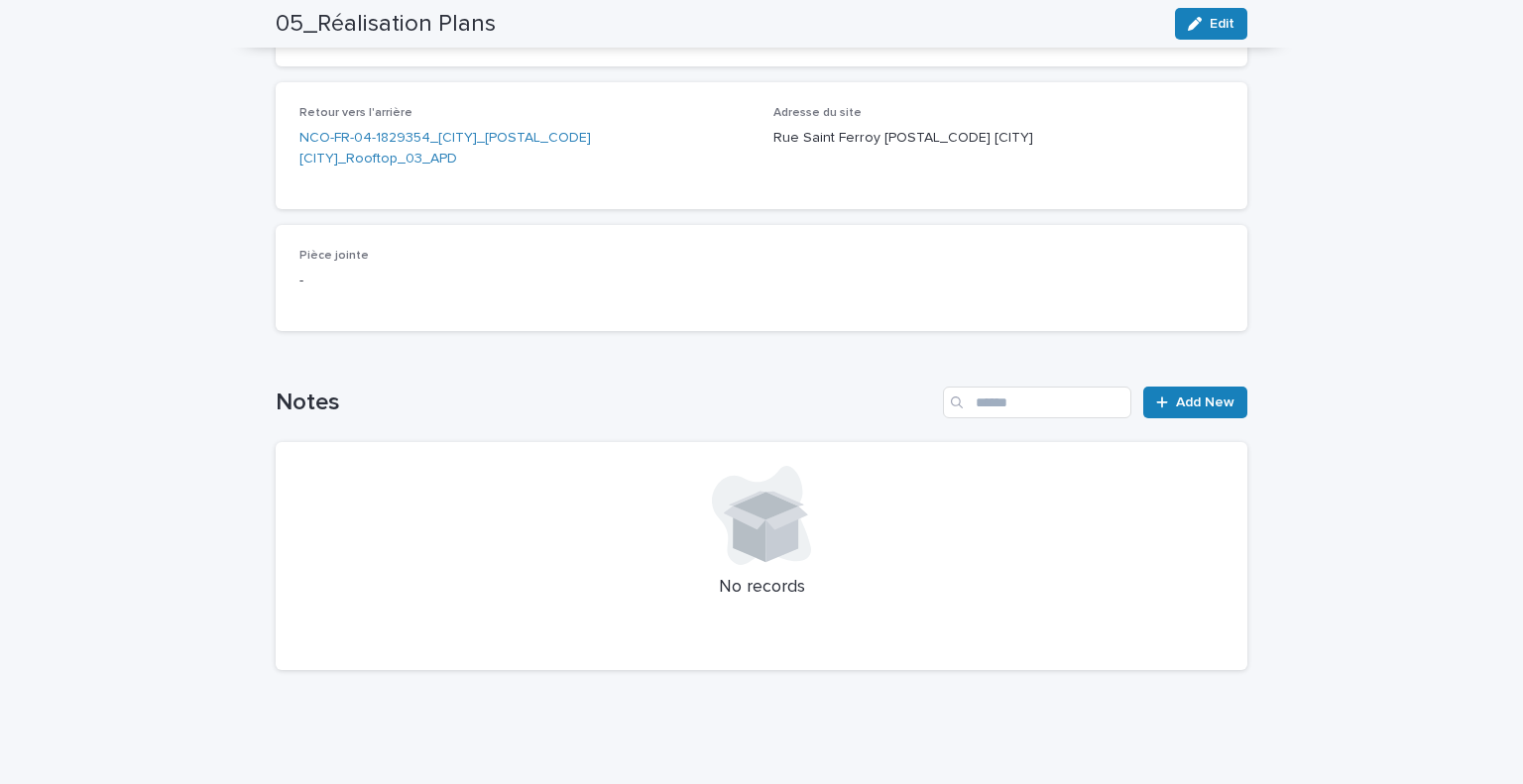 scroll, scrollTop: 0, scrollLeft: 0, axis: both 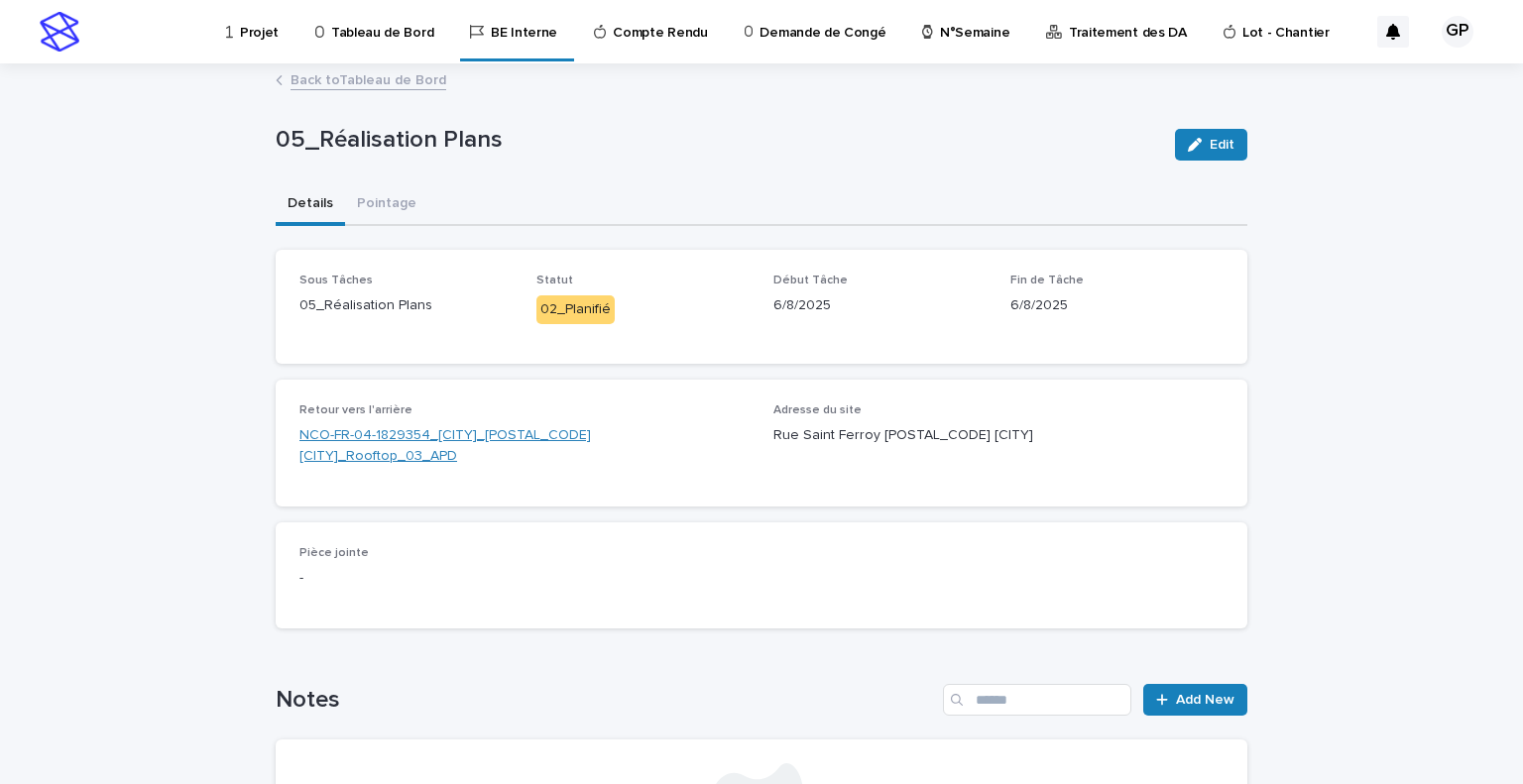 click on "NCO-FR-04-1829354_[CITY]_[POSTAL_CODE] [CITY]_Rooftop_03_APD" at bounding box center (525, 446) 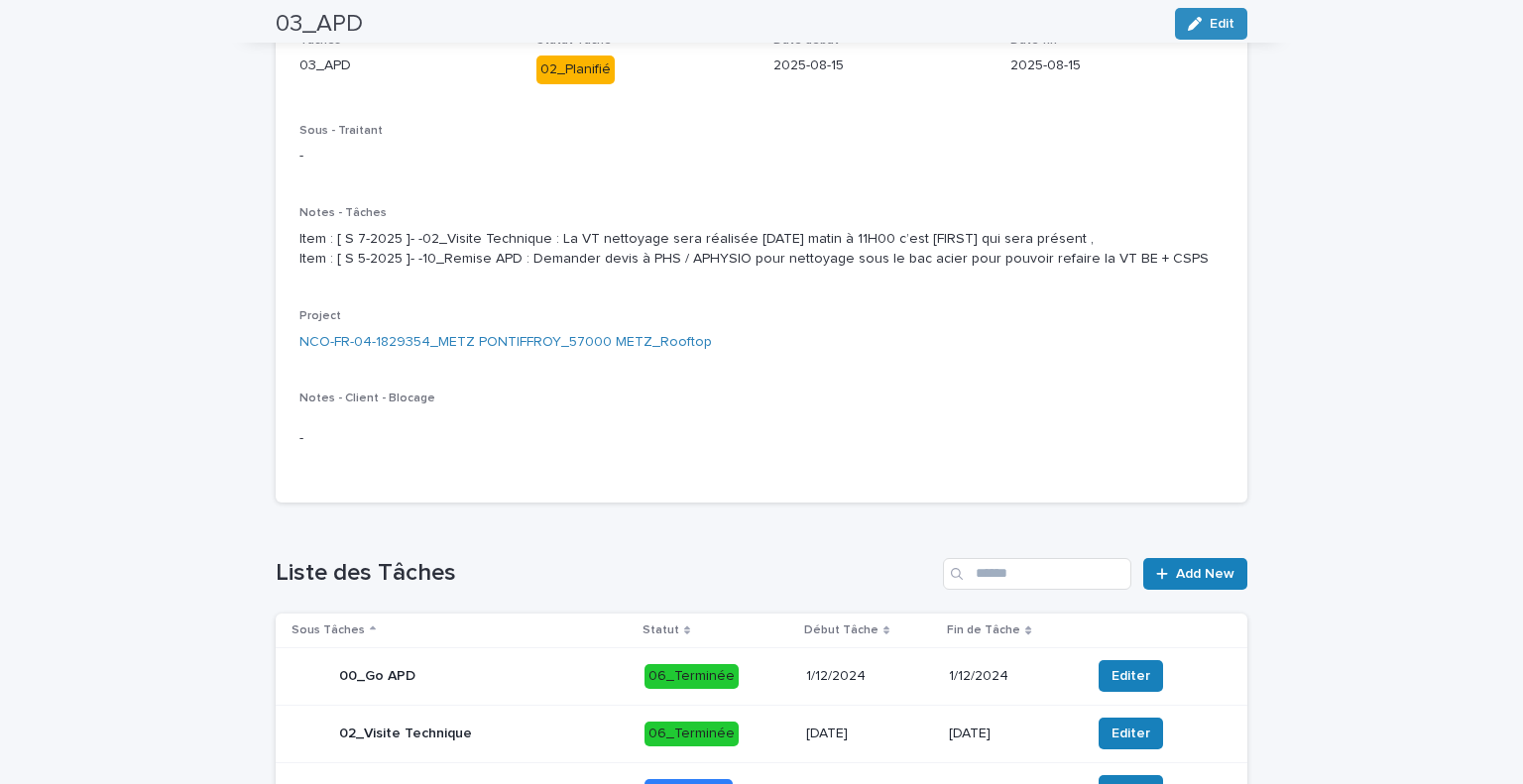 scroll, scrollTop: 0, scrollLeft: 0, axis: both 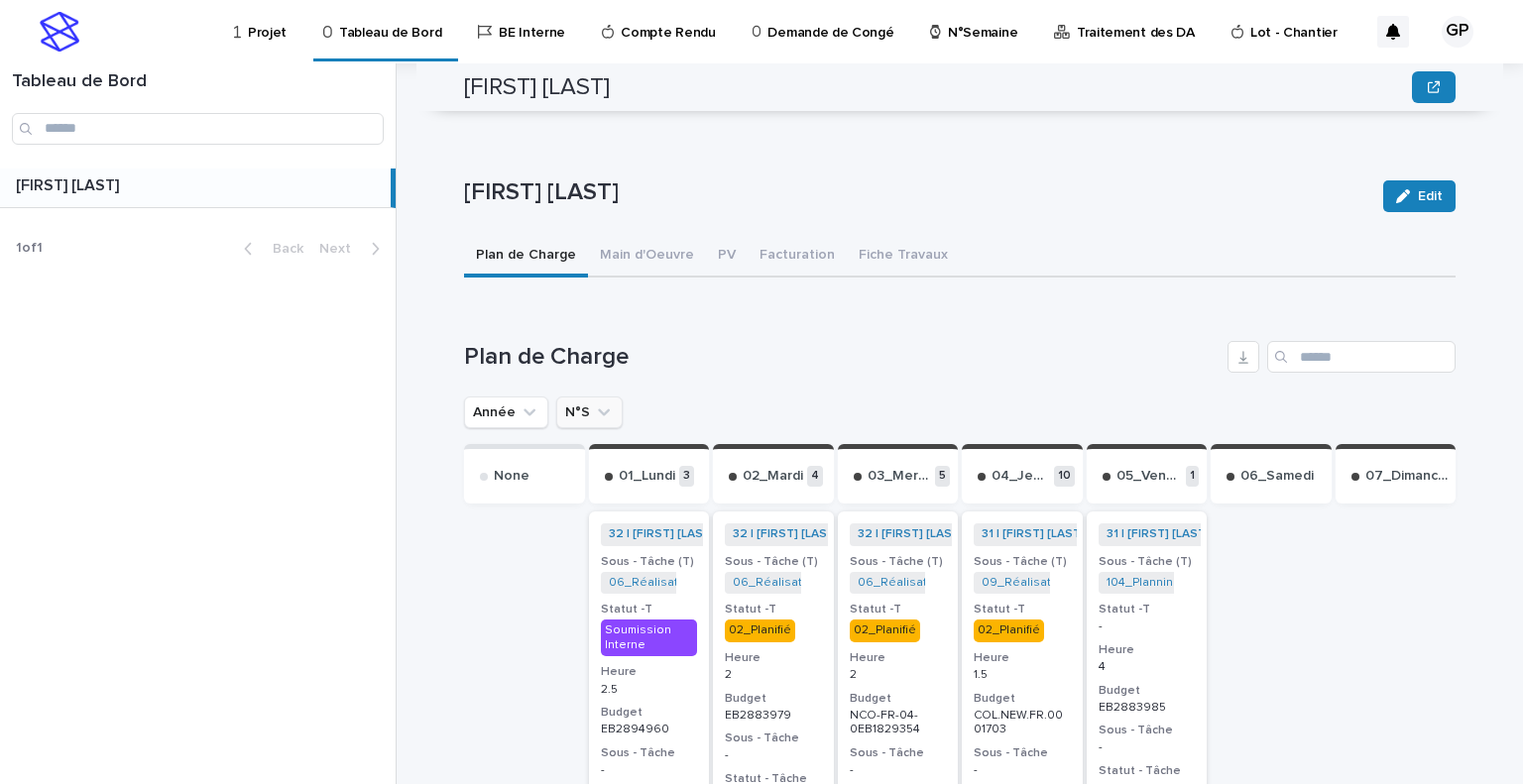click on "N°S" at bounding box center (589, 412) 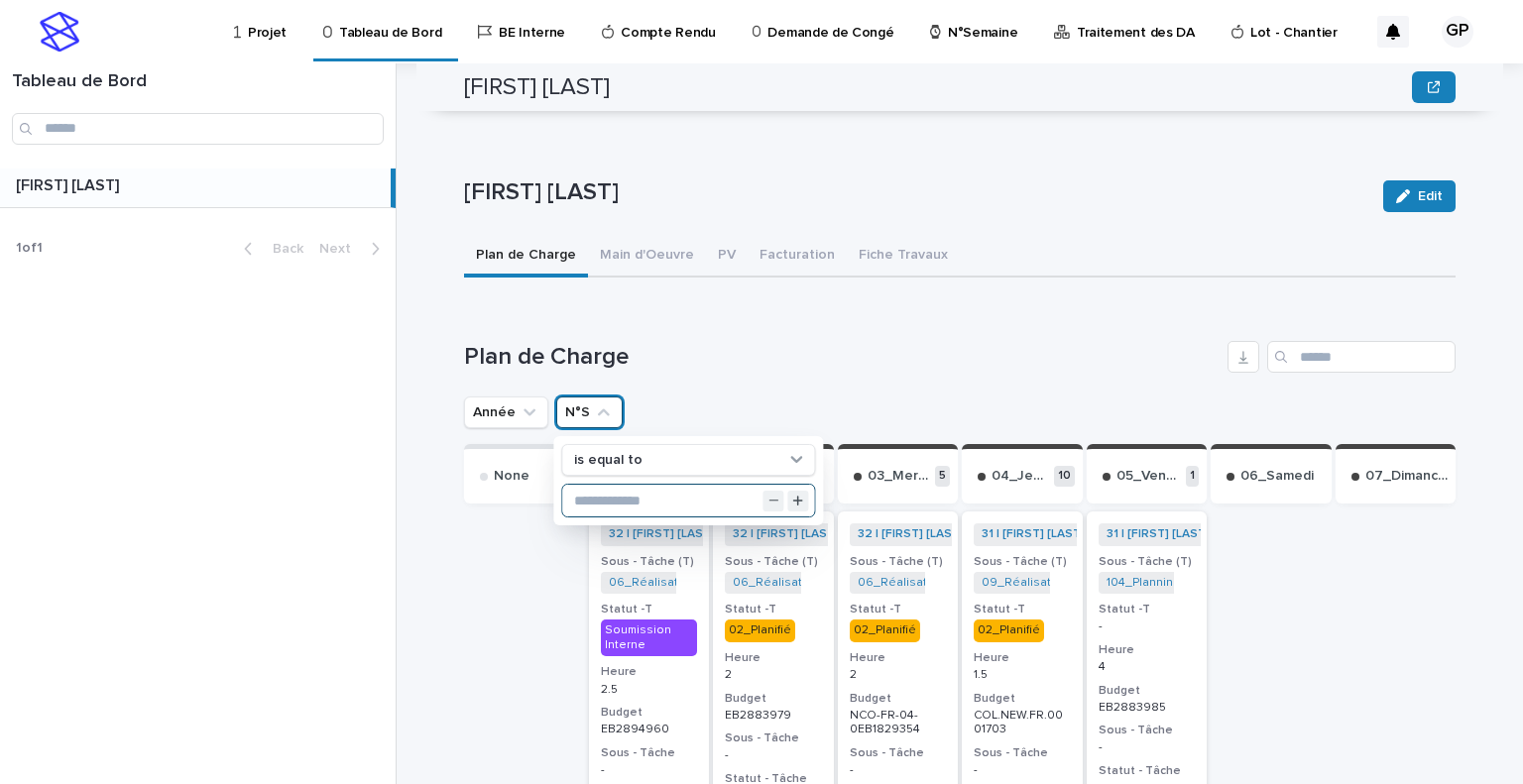 click at bounding box center [688, 501] 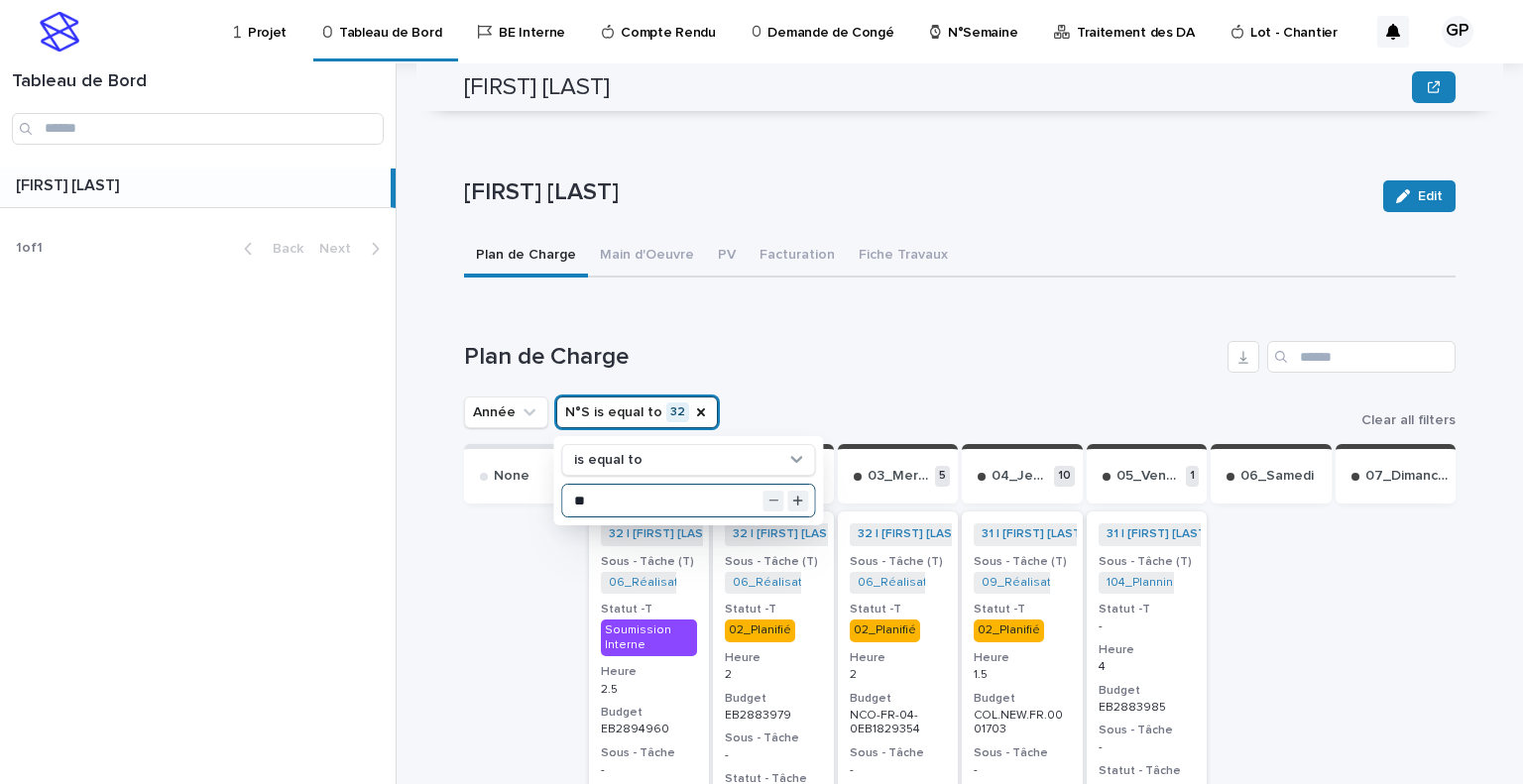 type on "**" 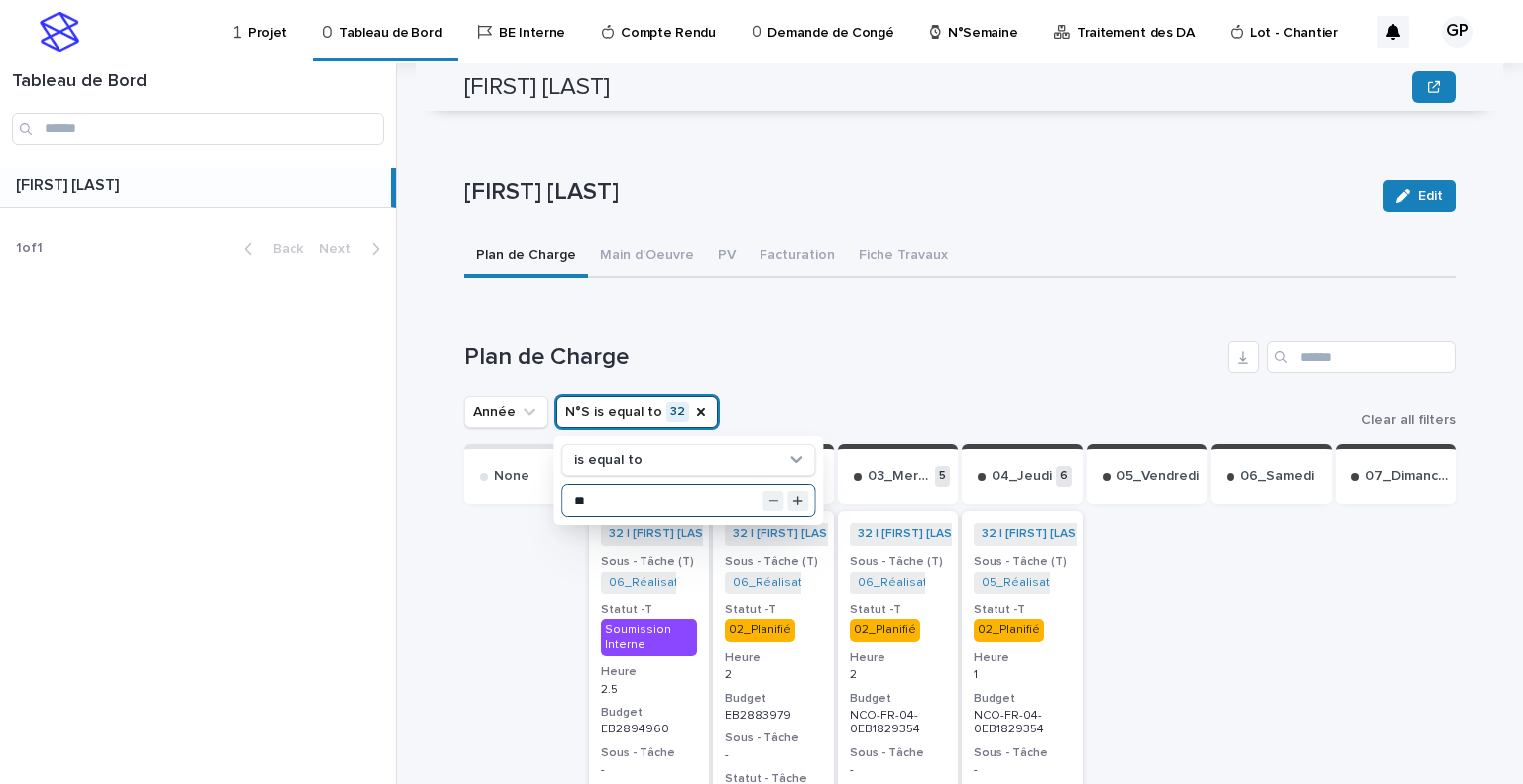 click on "02_Planifié" at bounding box center (1008, 630) 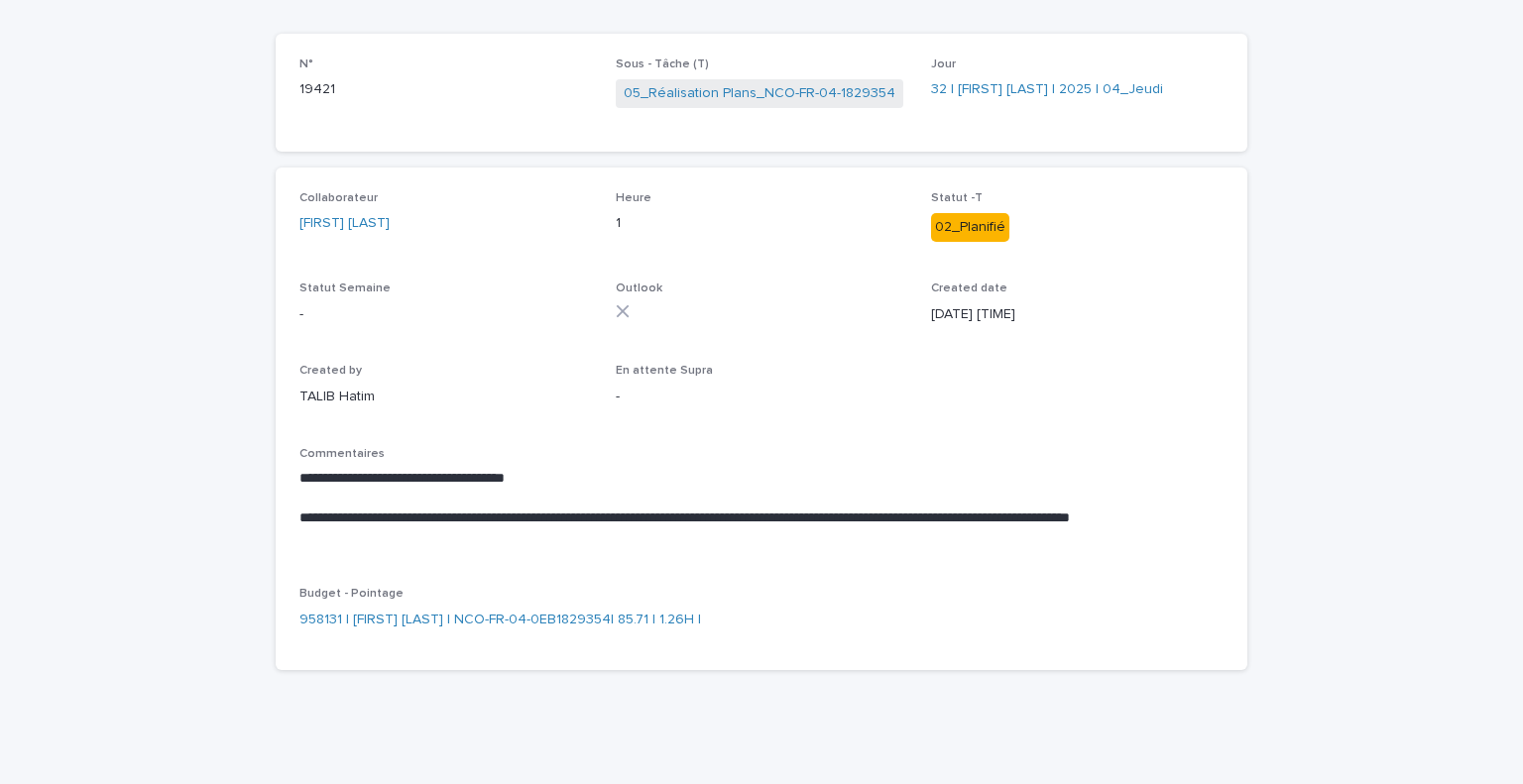 scroll, scrollTop: 0, scrollLeft: 0, axis: both 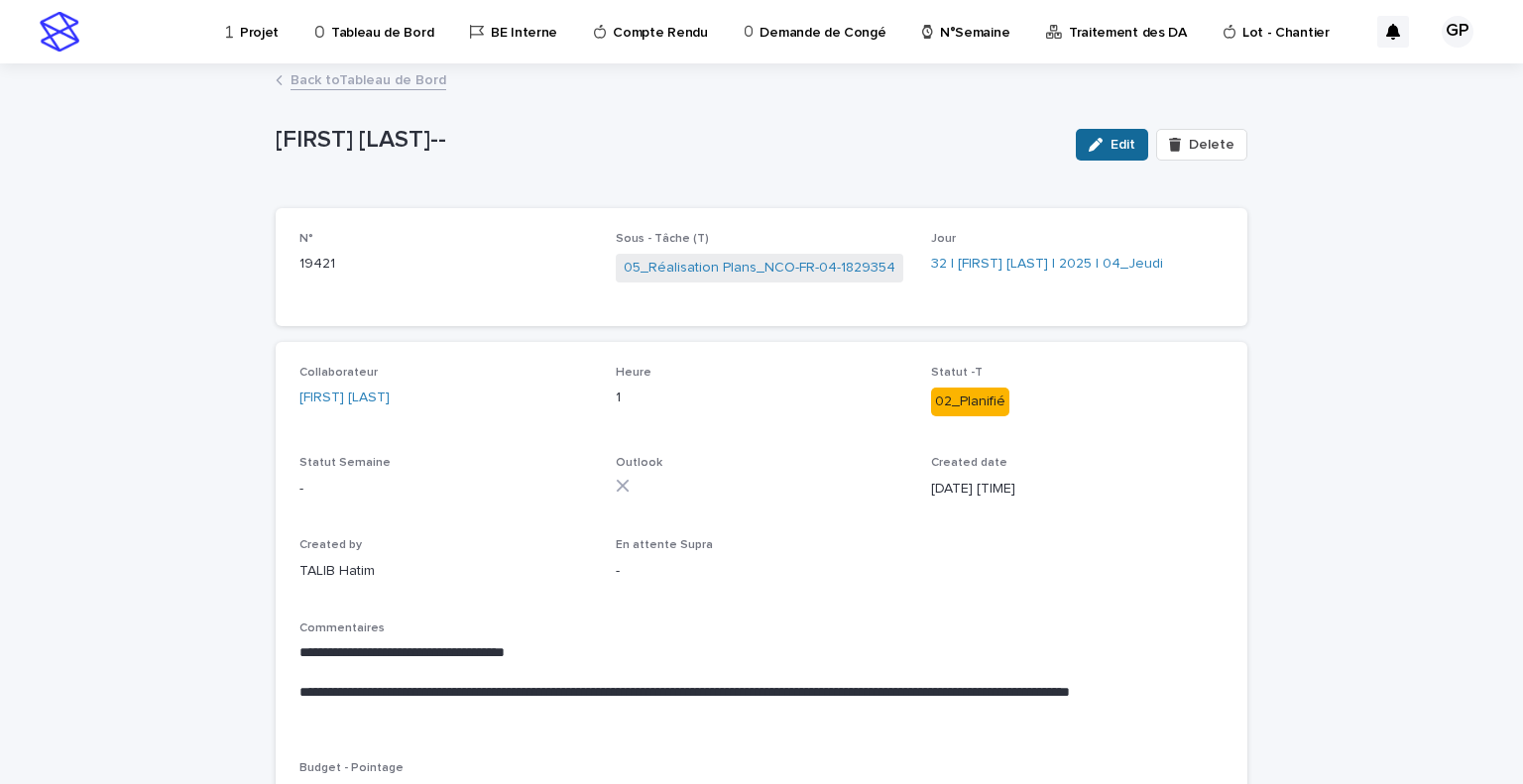 click 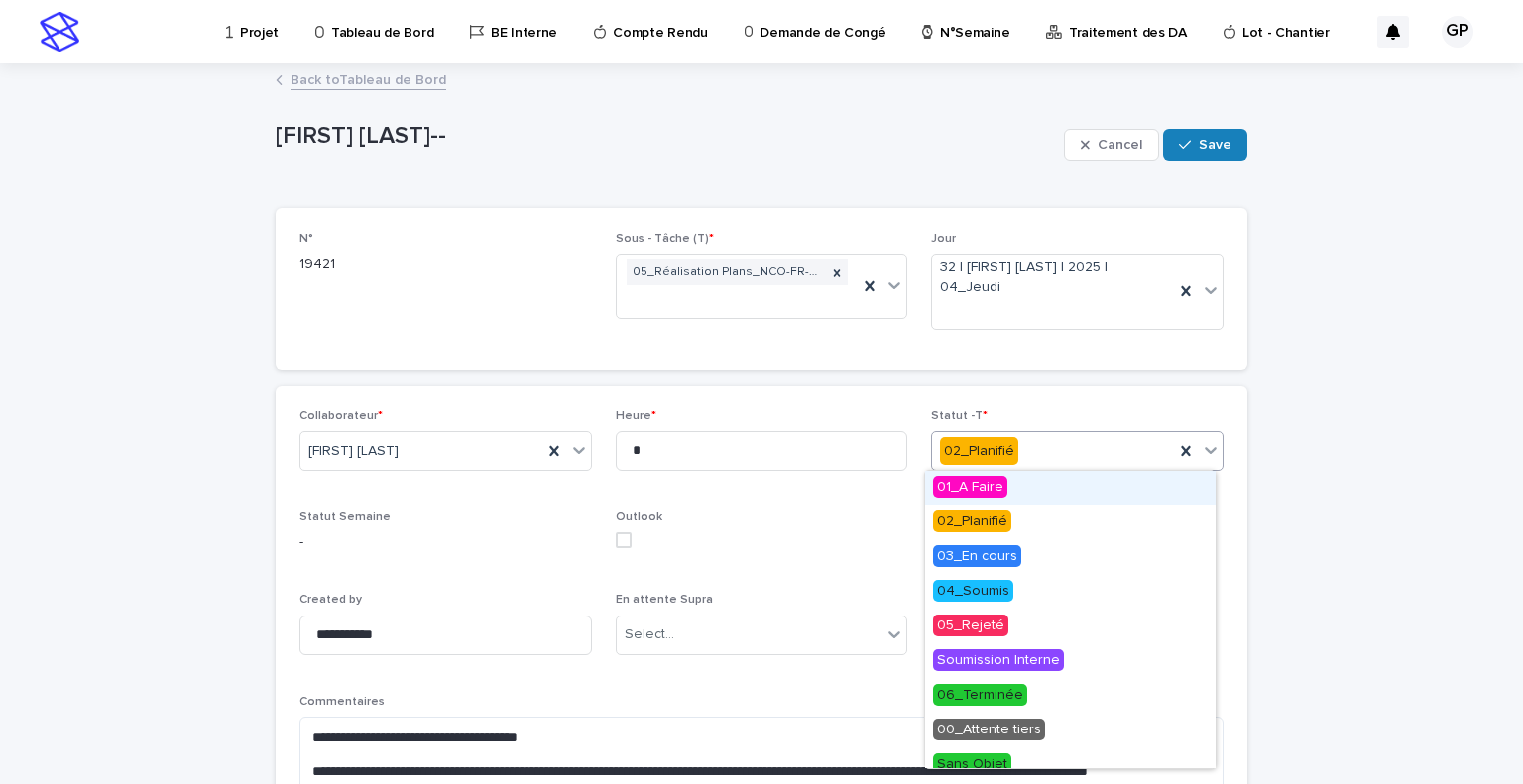 click 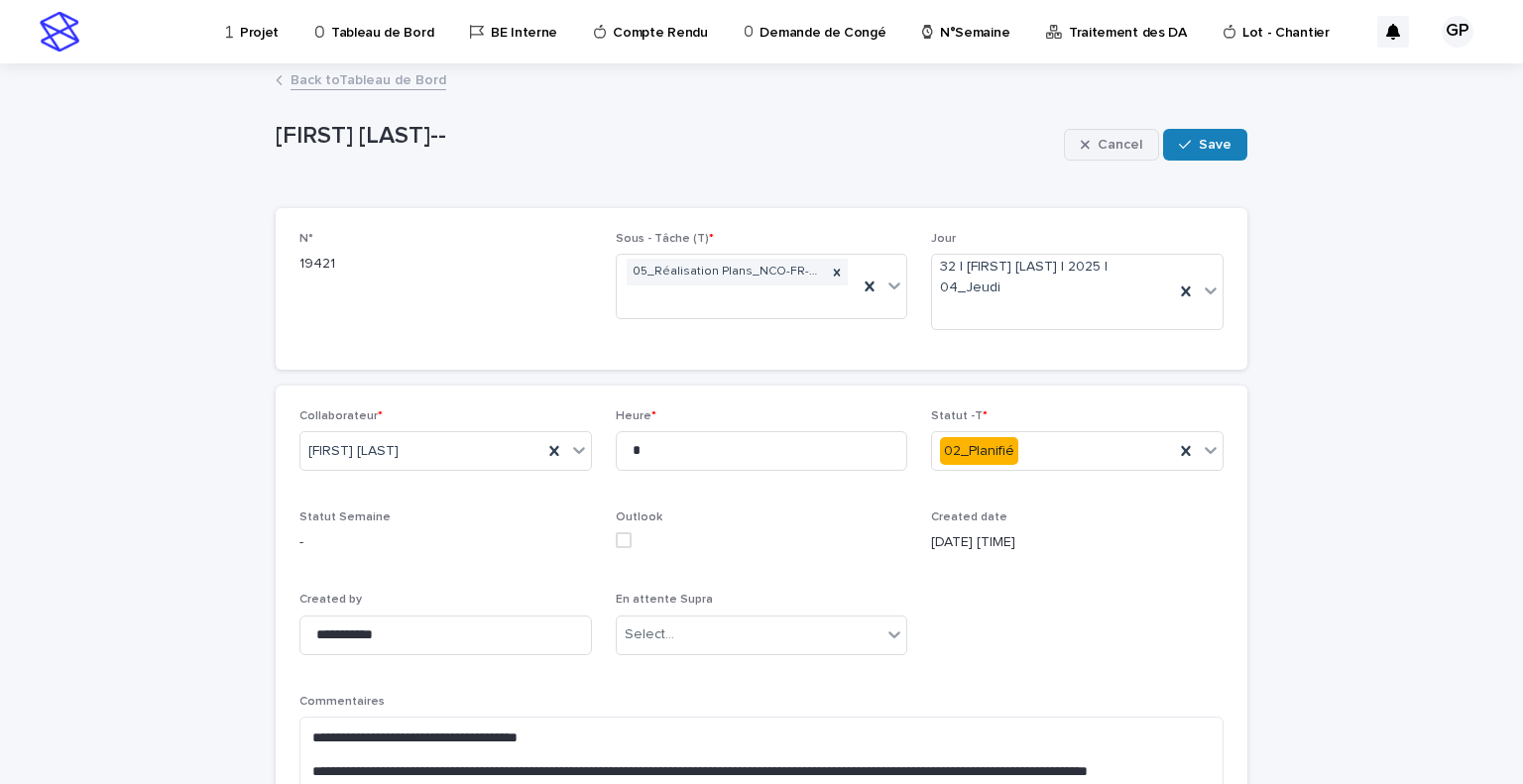click 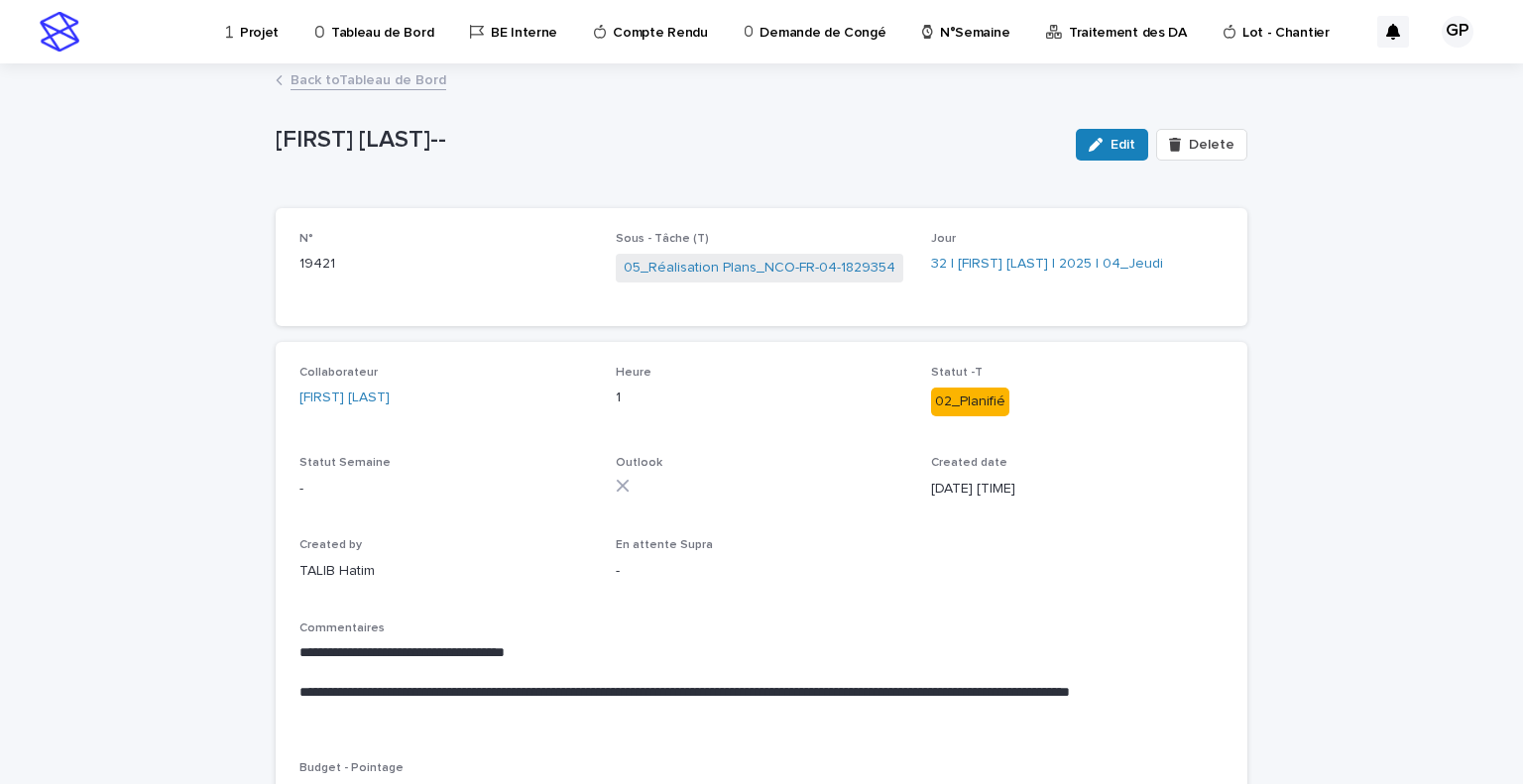 click on "Back to  Tableau de Bord" at bounding box center [368, 78] 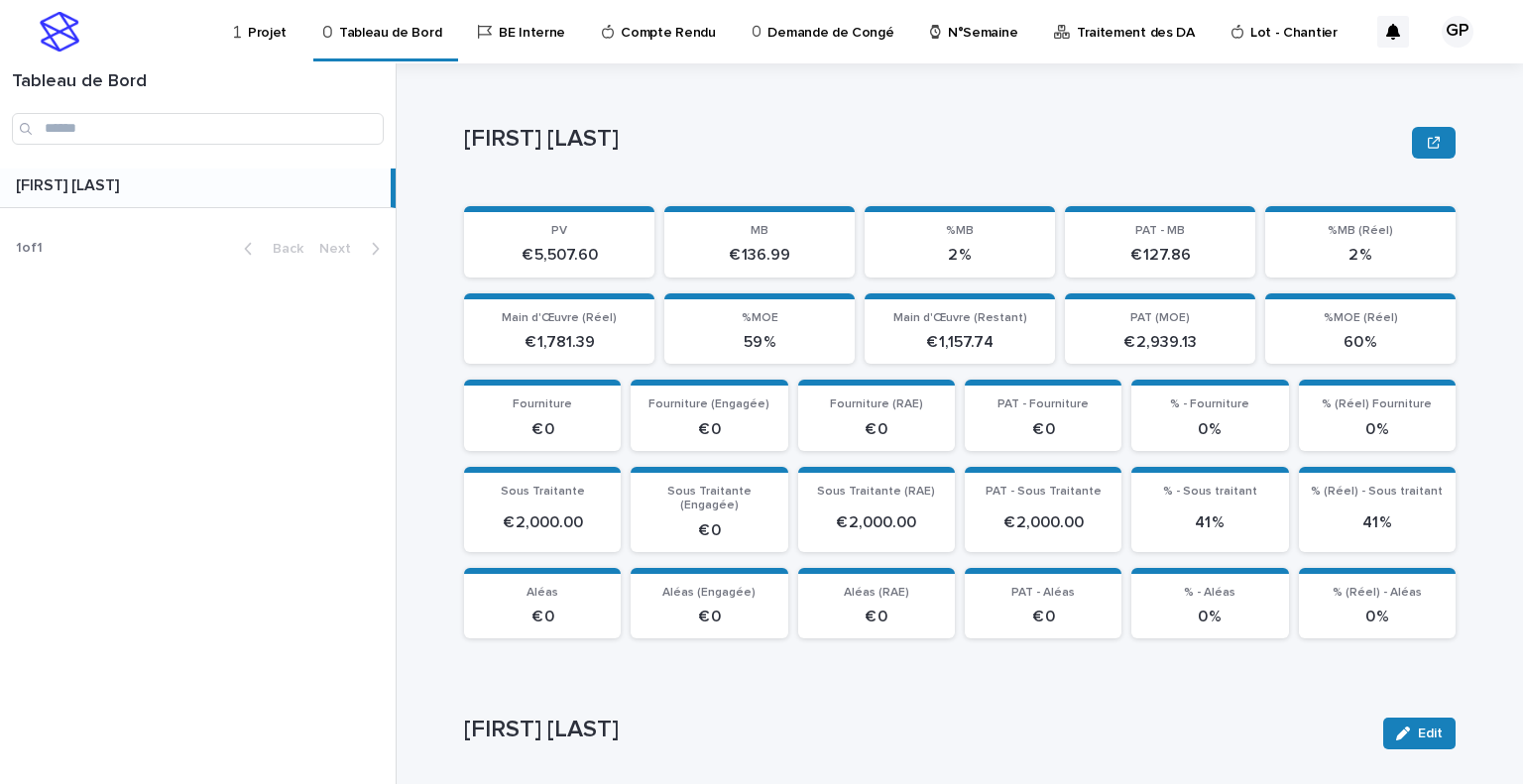 scroll, scrollTop: 396, scrollLeft: 0, axis: vertical 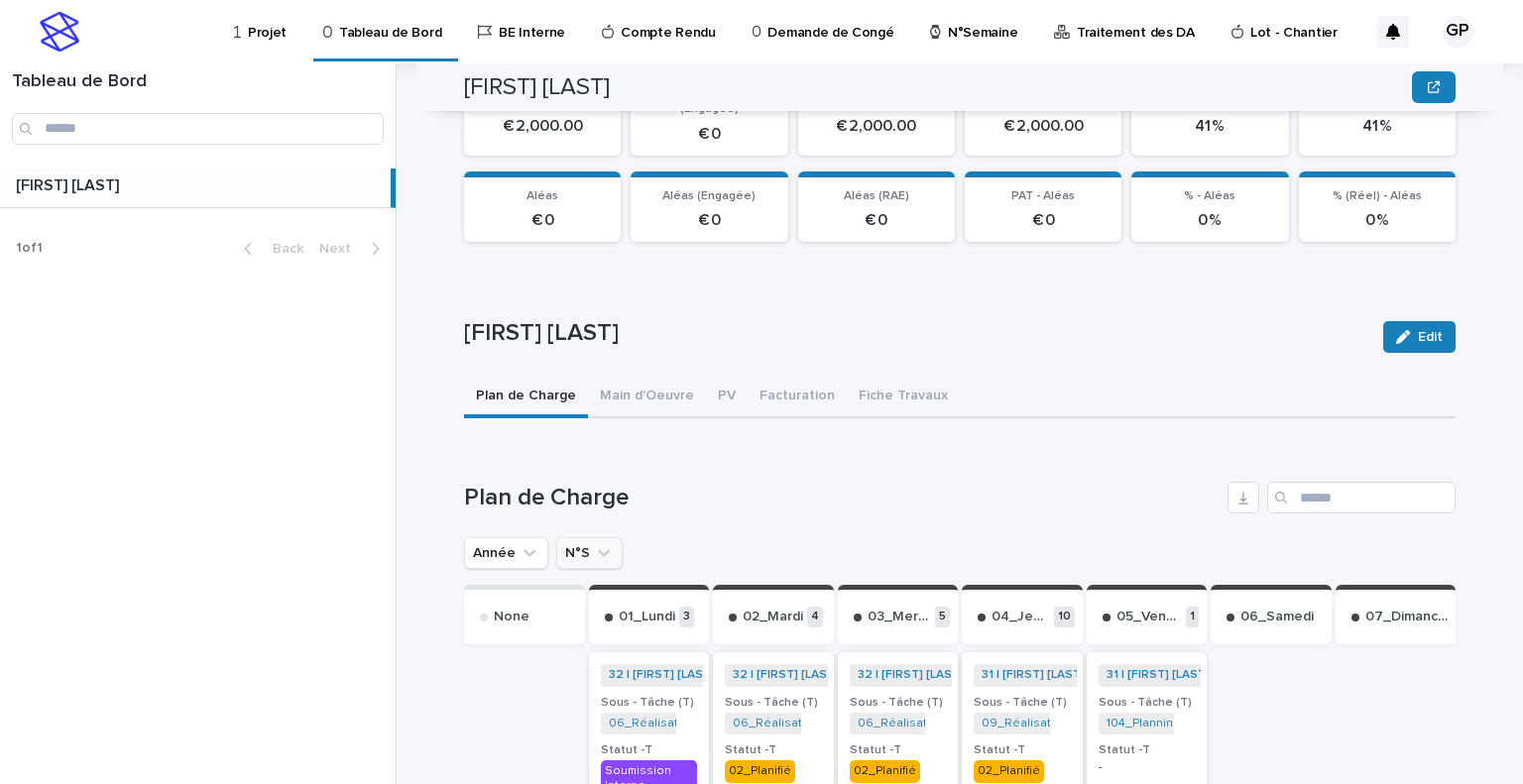 click on "N°S" at bounding box center [589, 553] 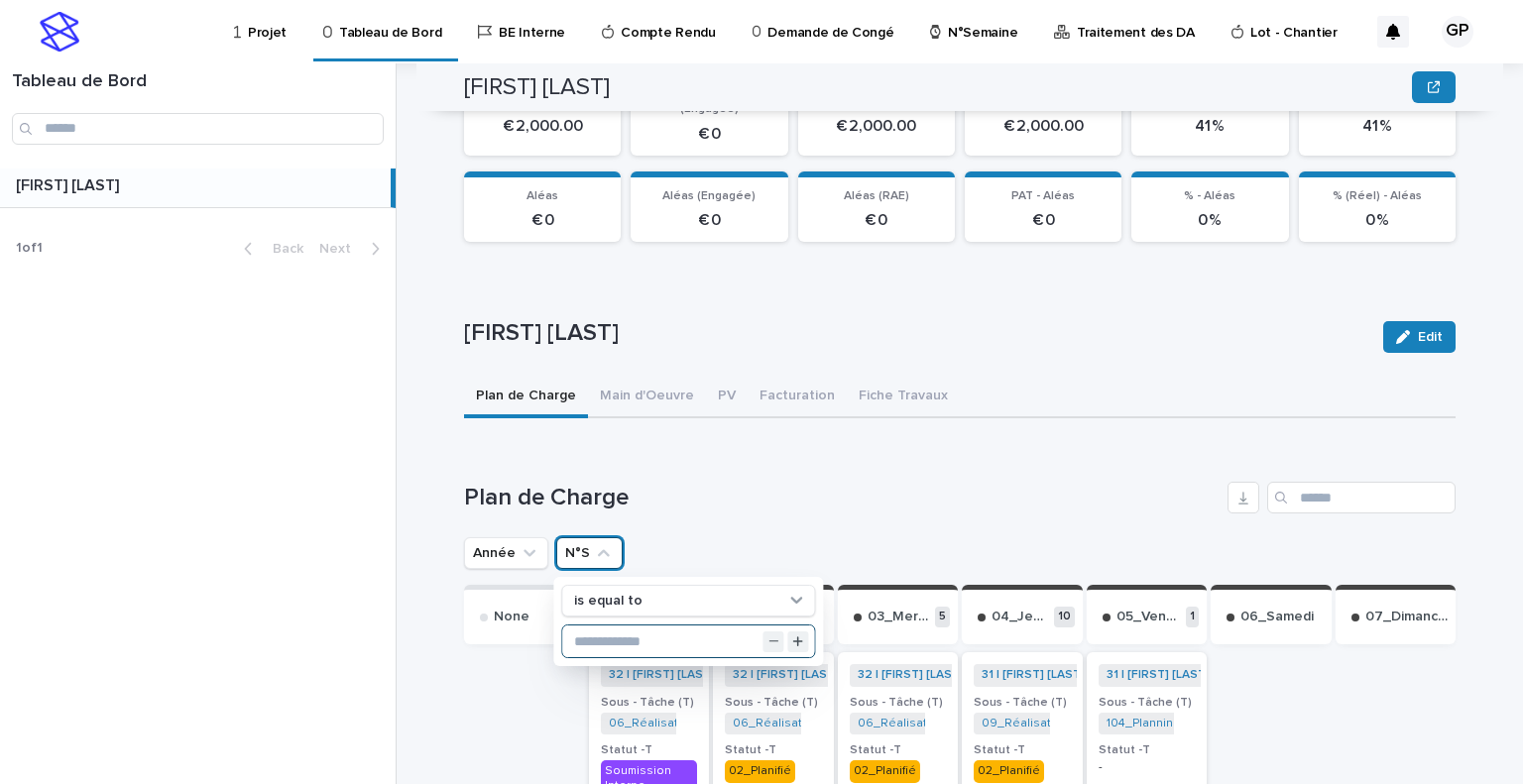 click at bounding box center [688, 641] 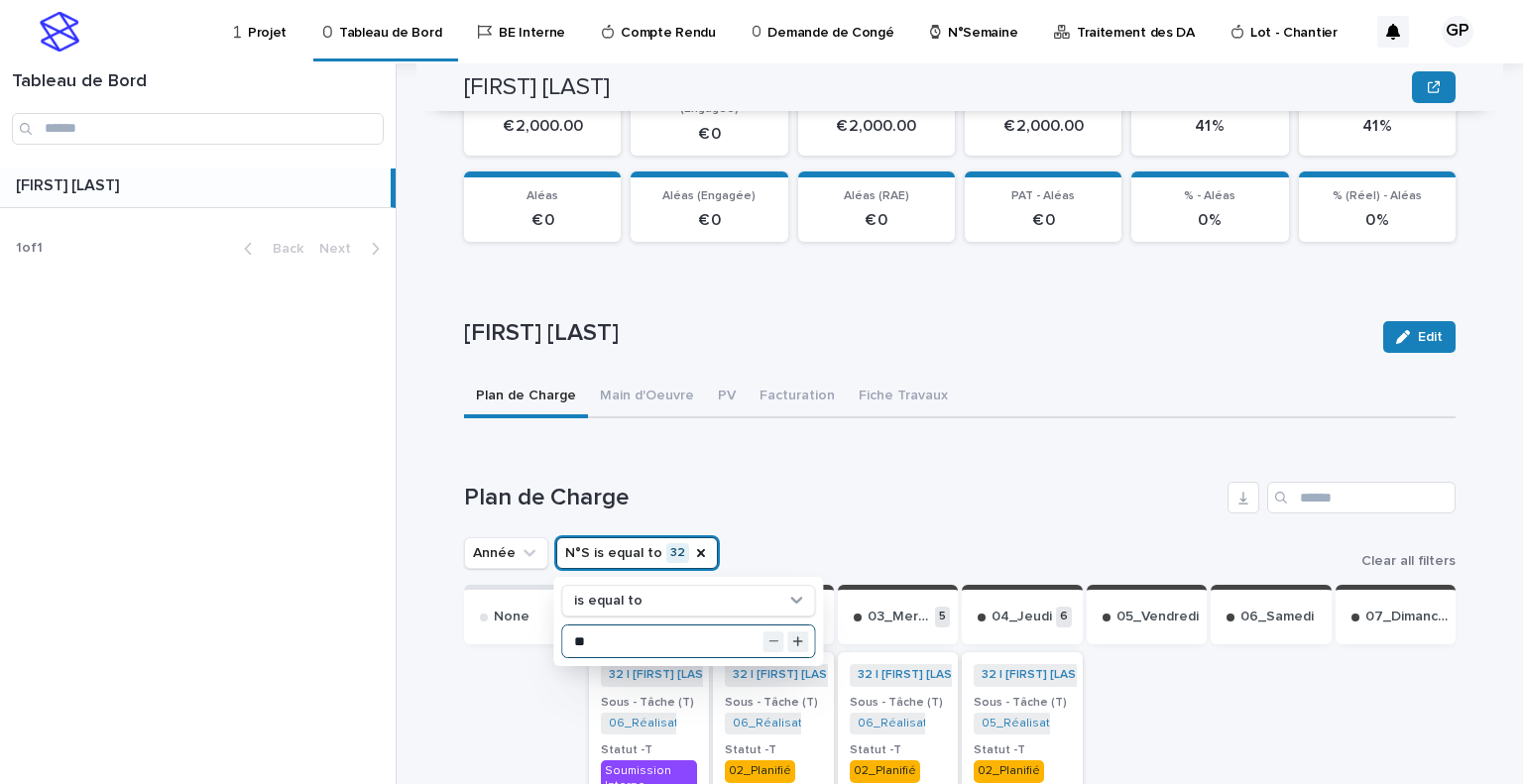 type on "**" 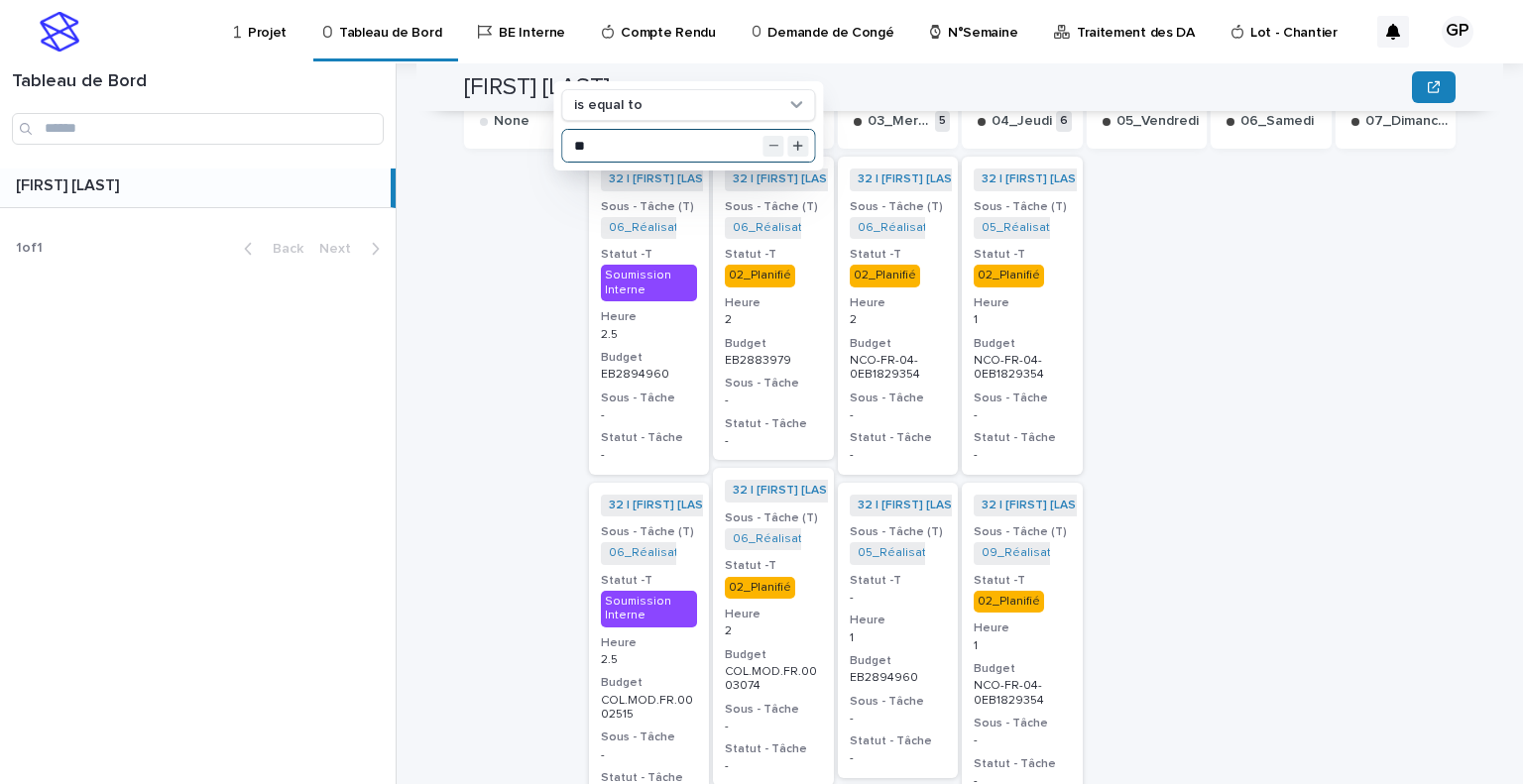 scroll, scrollTop: 694, scrollLeft: 0, axis: vertical 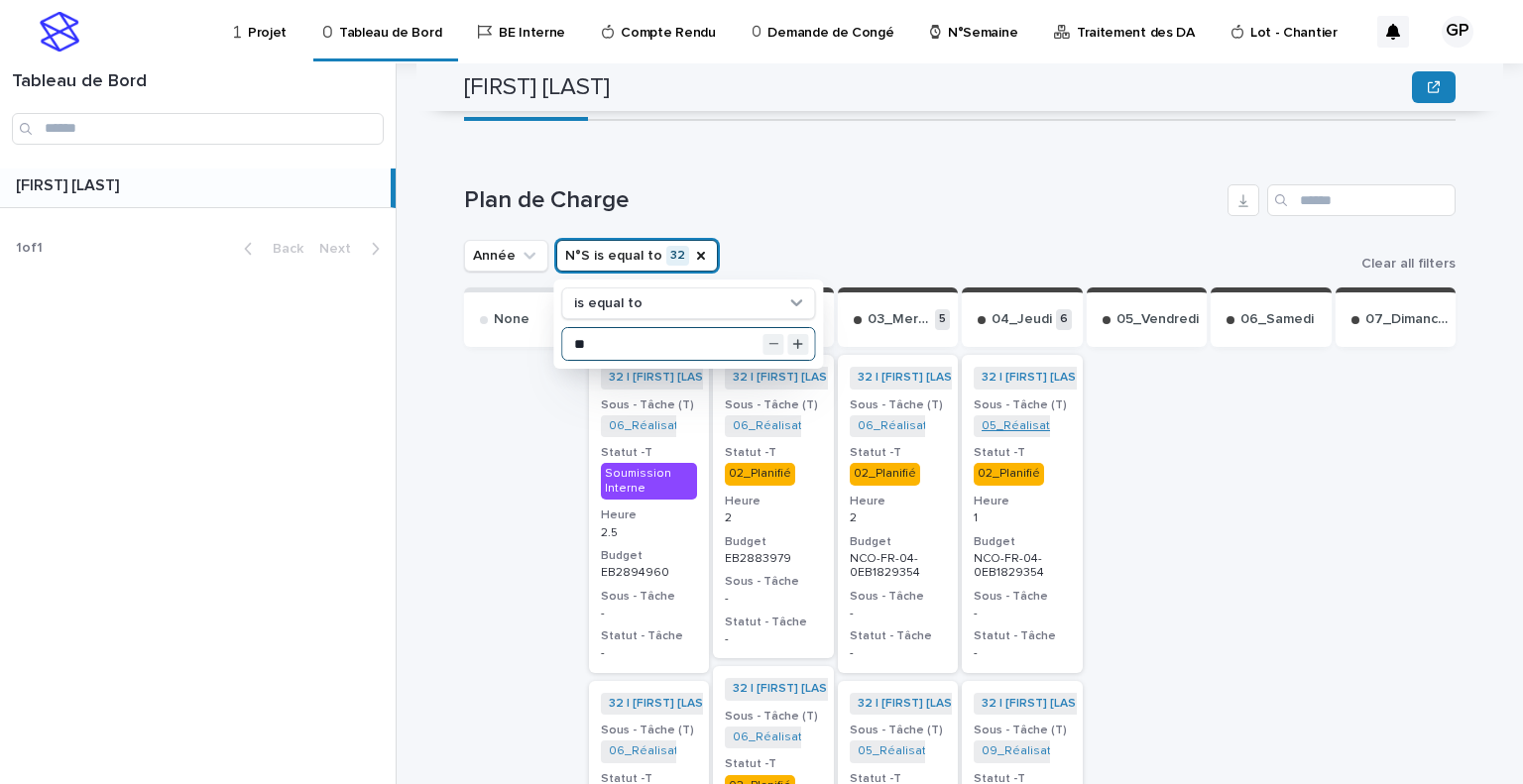 click on "05_Réalisation Plans_NCO-FR-04-1829354" at bounding box center (1103, 426) 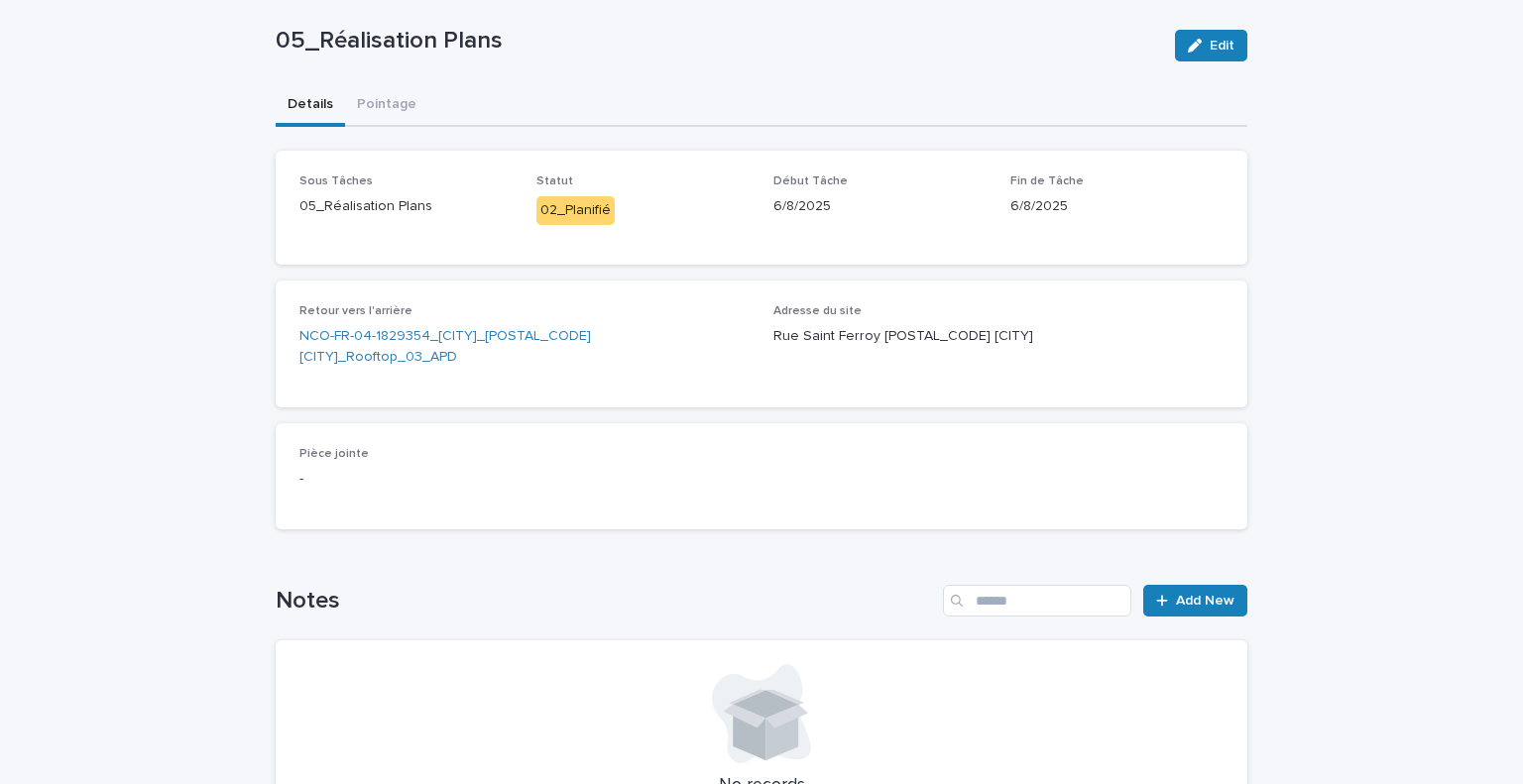 scroll, scrollTop: 0, scrollLeft: 0, axis: both 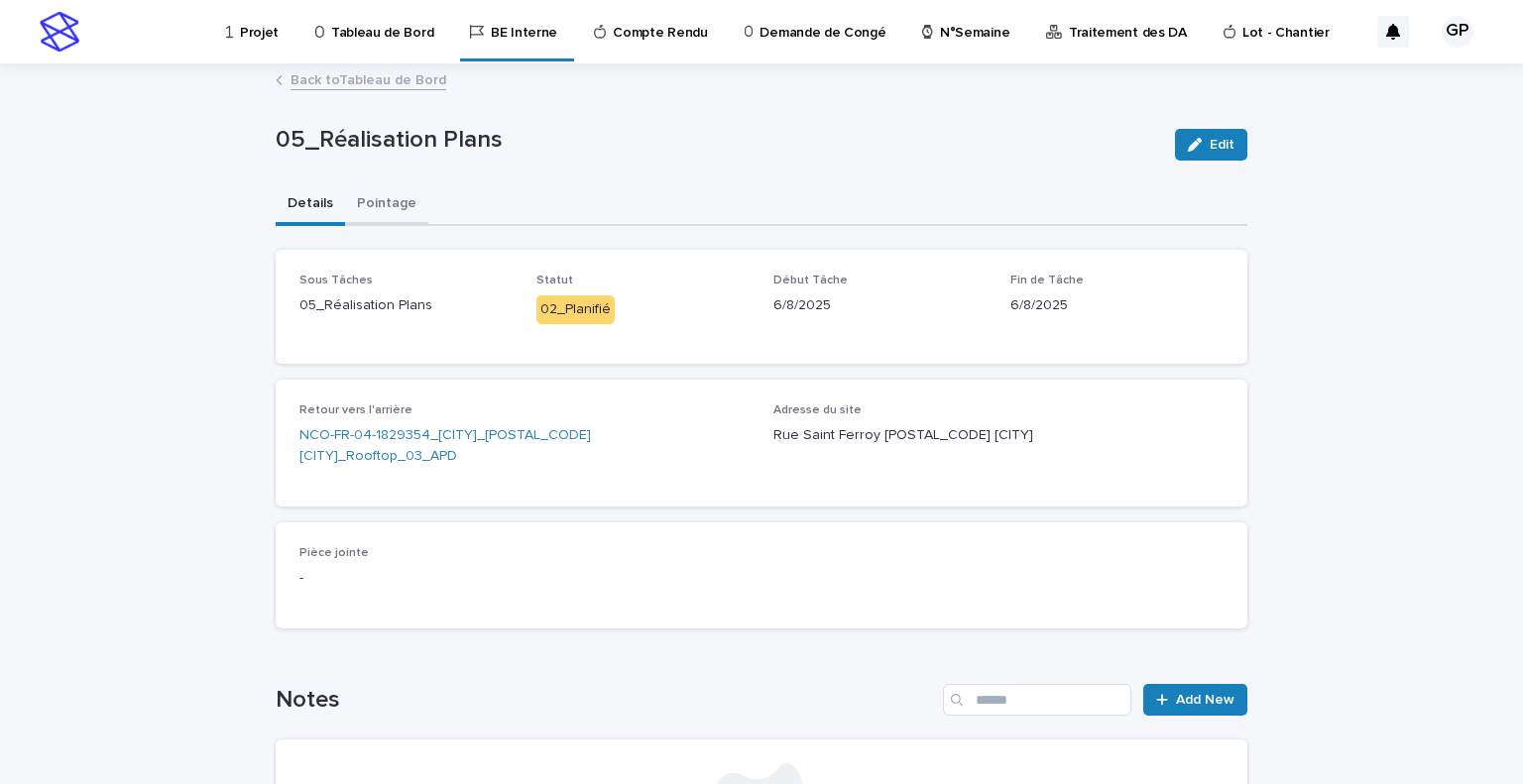 click on "Pointage" at bounding box center (387, 205) 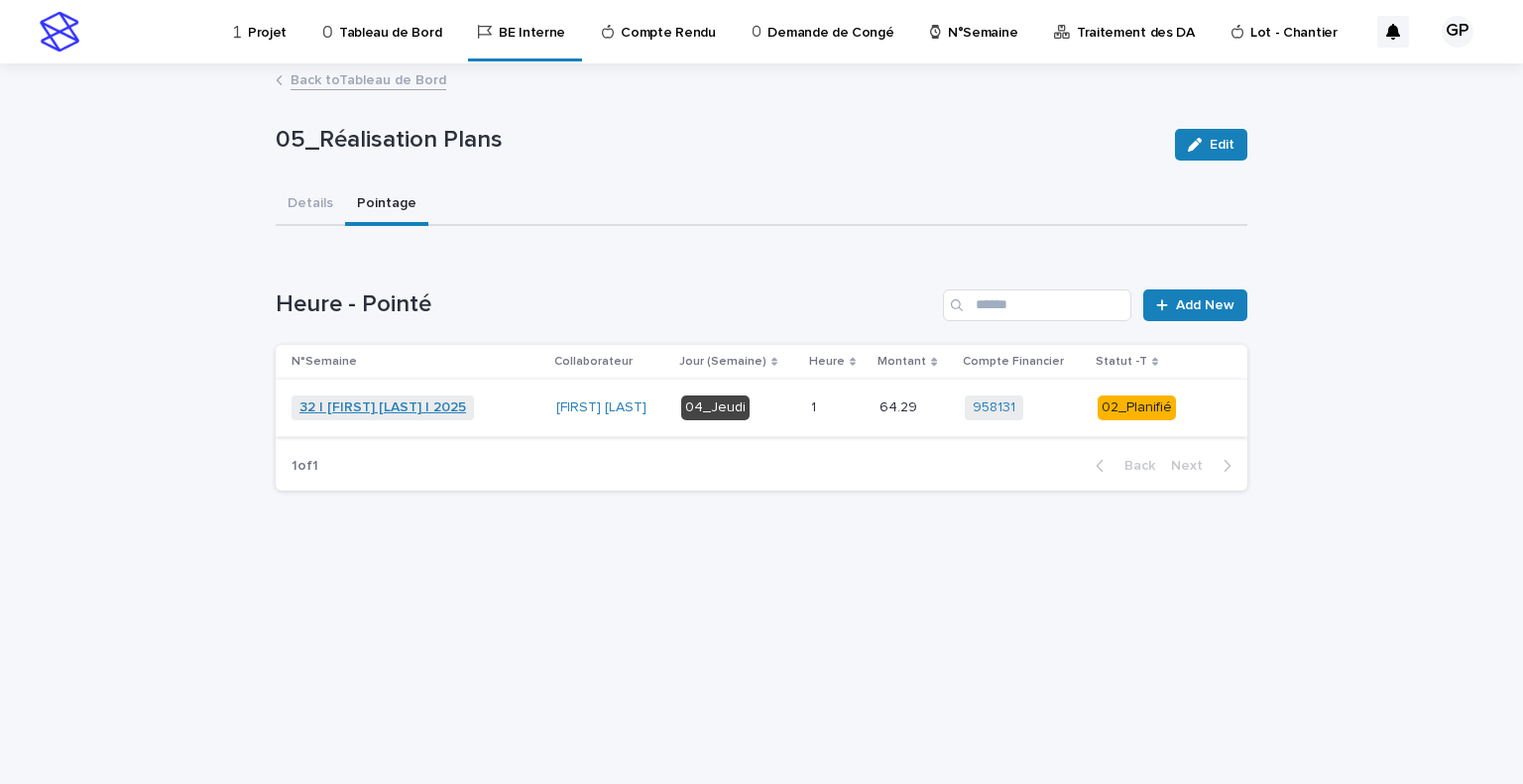 click on "32 | [FIRST] [LAST] | 2025" at bounding box center (383, 407) 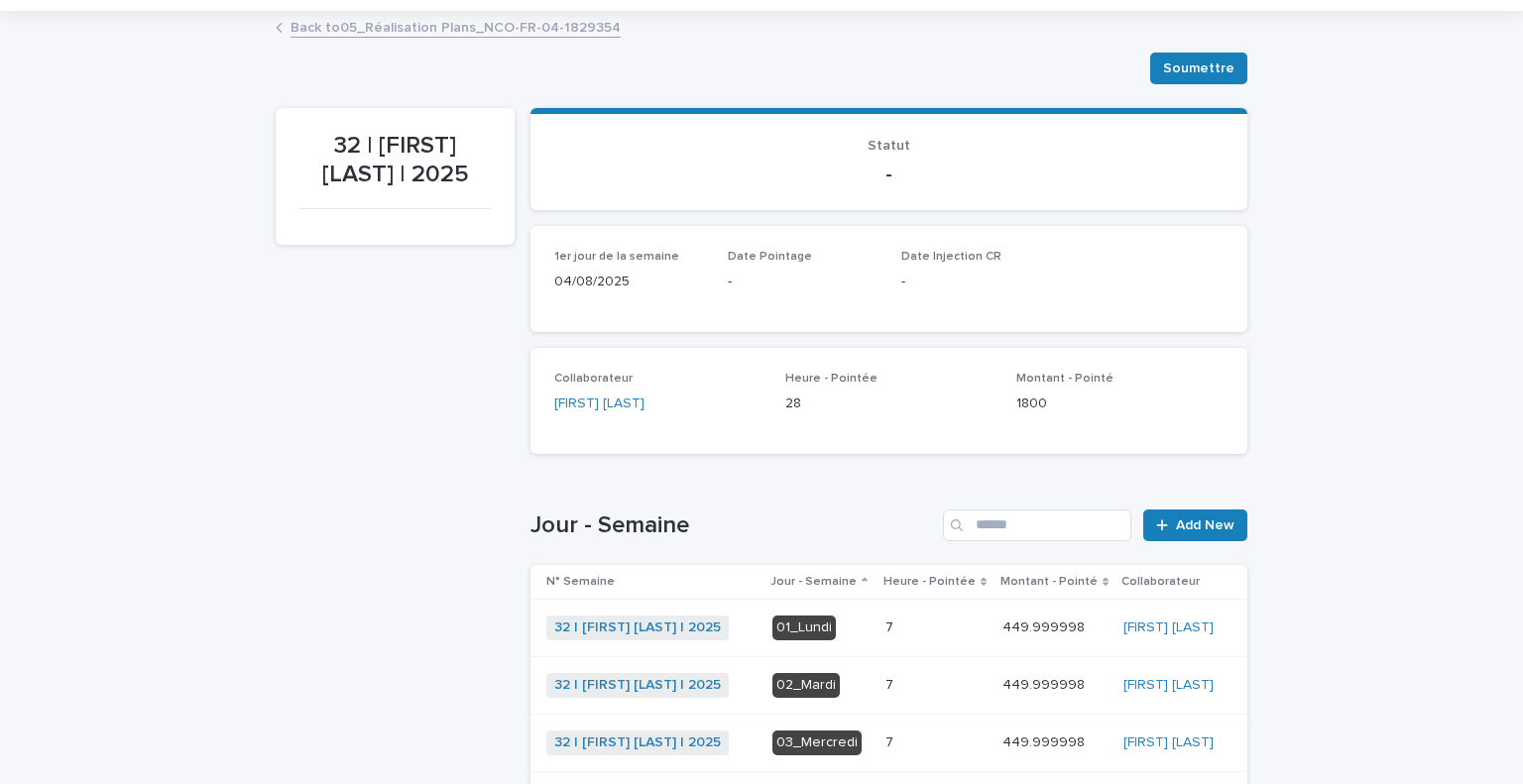 scroll, scrollTop: 297, scrollLeft: 0, axis: vertical 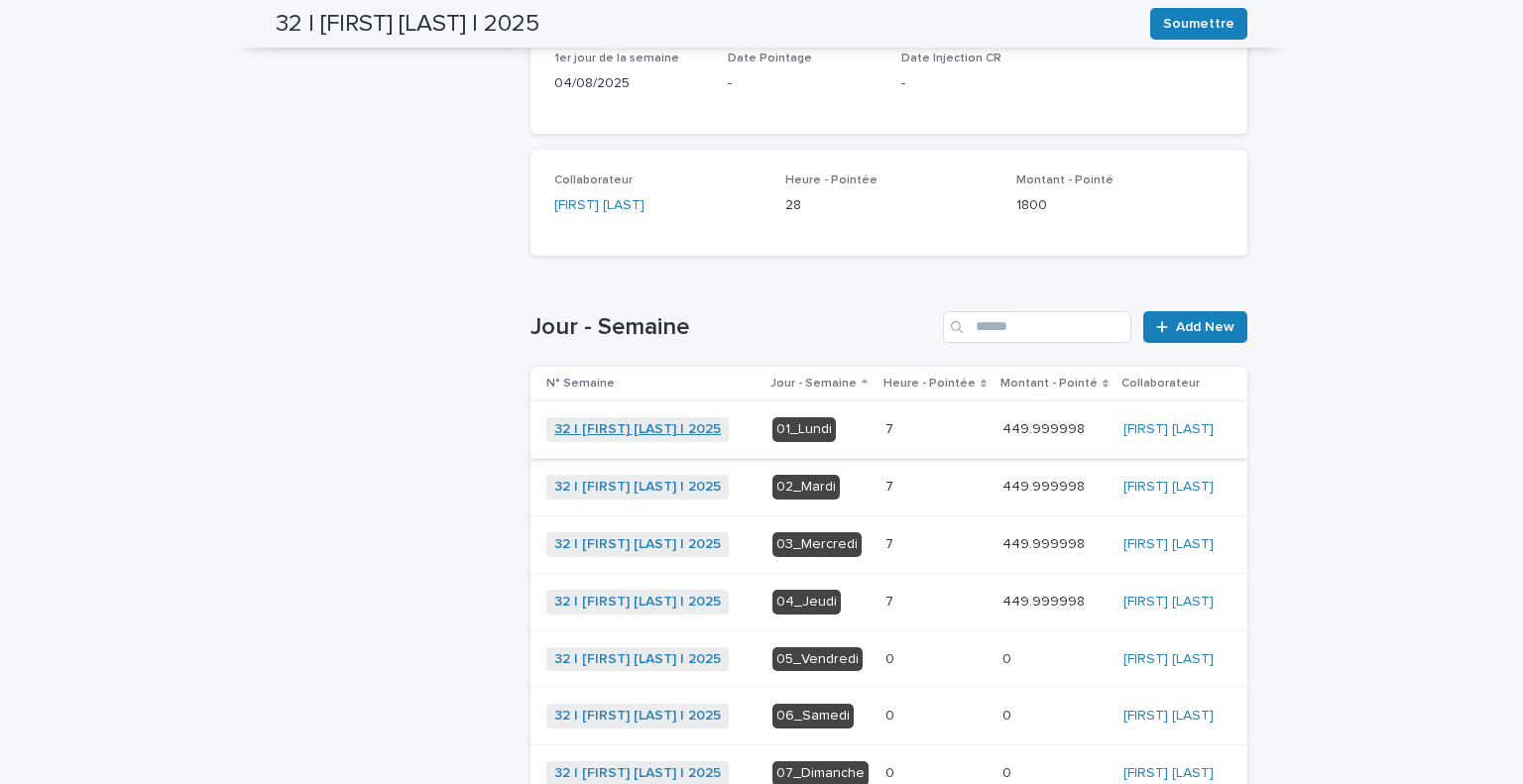 click on "32 | [FIRST] [LAST] | 2025" at bounding box center (638, 429) 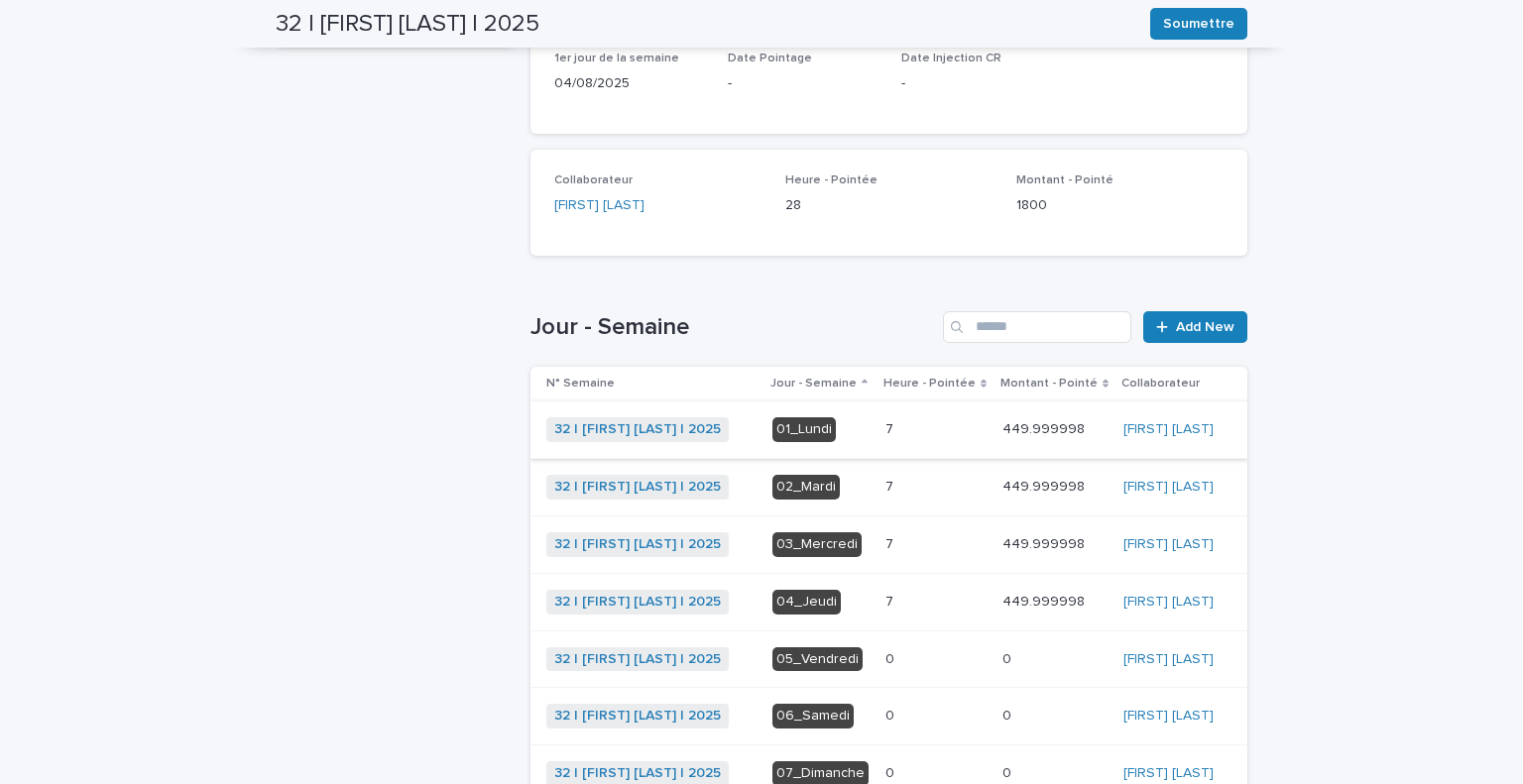click at bounding box center [936, 602] 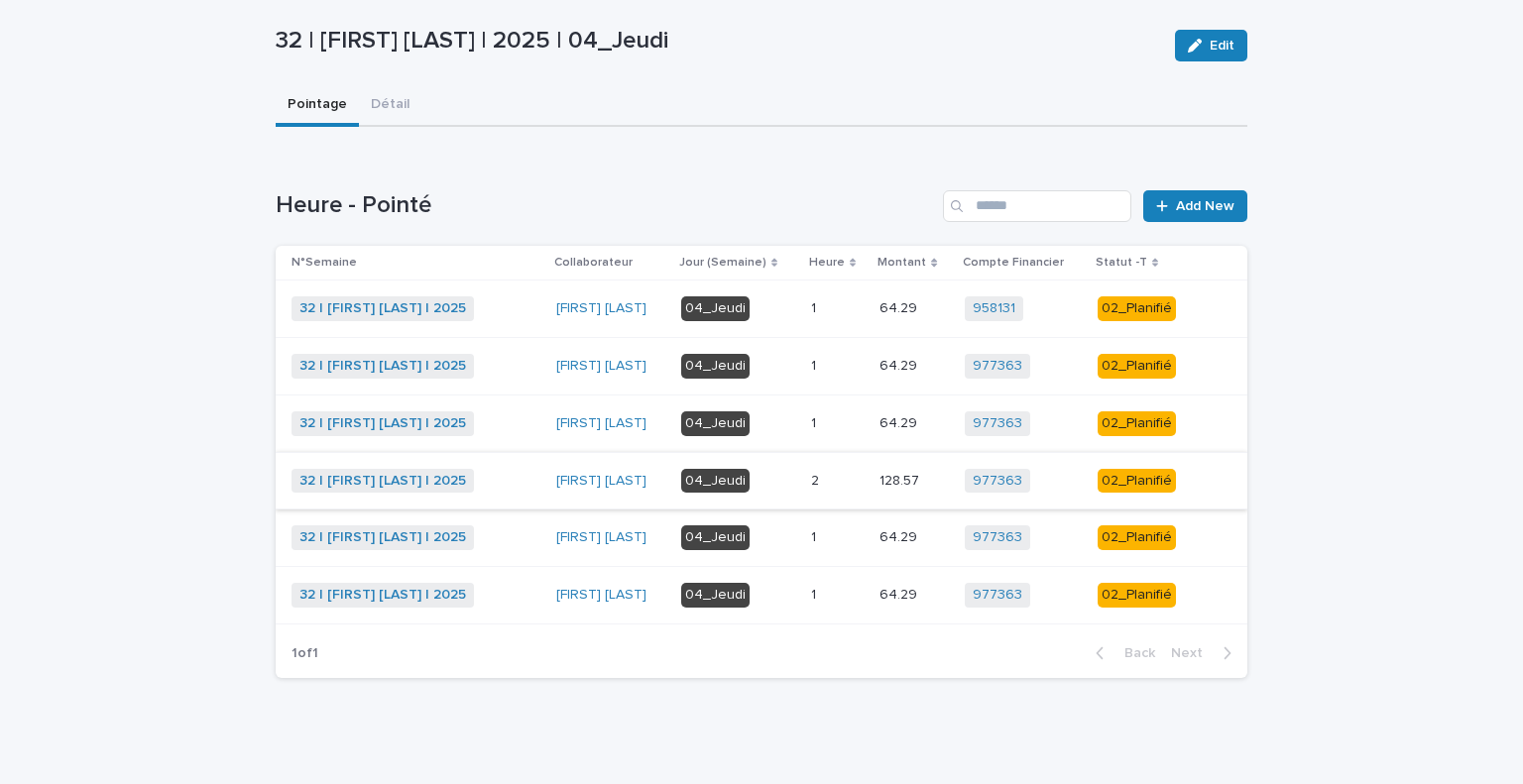 scroll, scrollTop: 0, scrollLeft: 0, axis: both 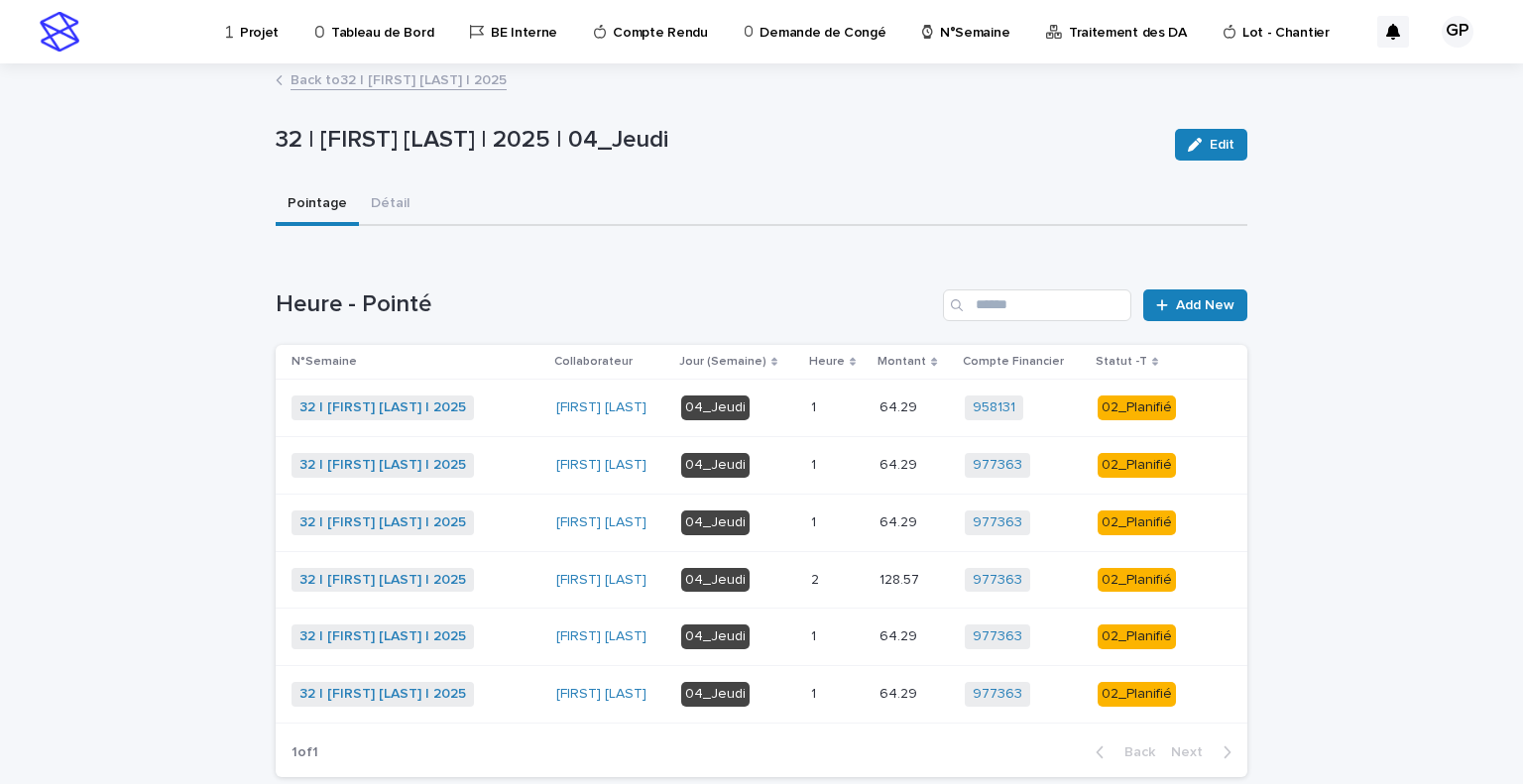 click on "Tableau de Bord" at bounding box center [382, 21] 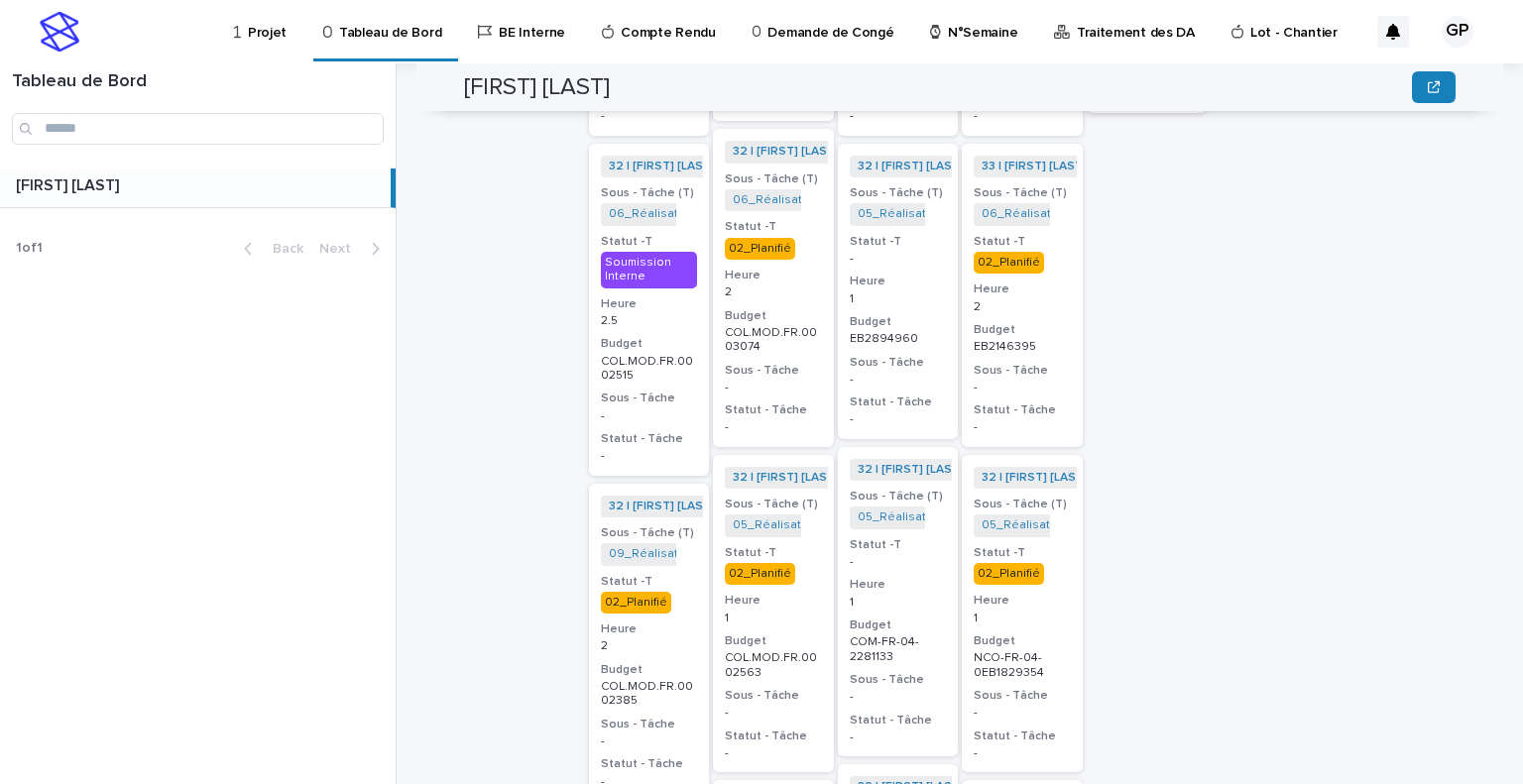 scroll, scrollTop: 636, scrollLeft: 0, axis: vertical 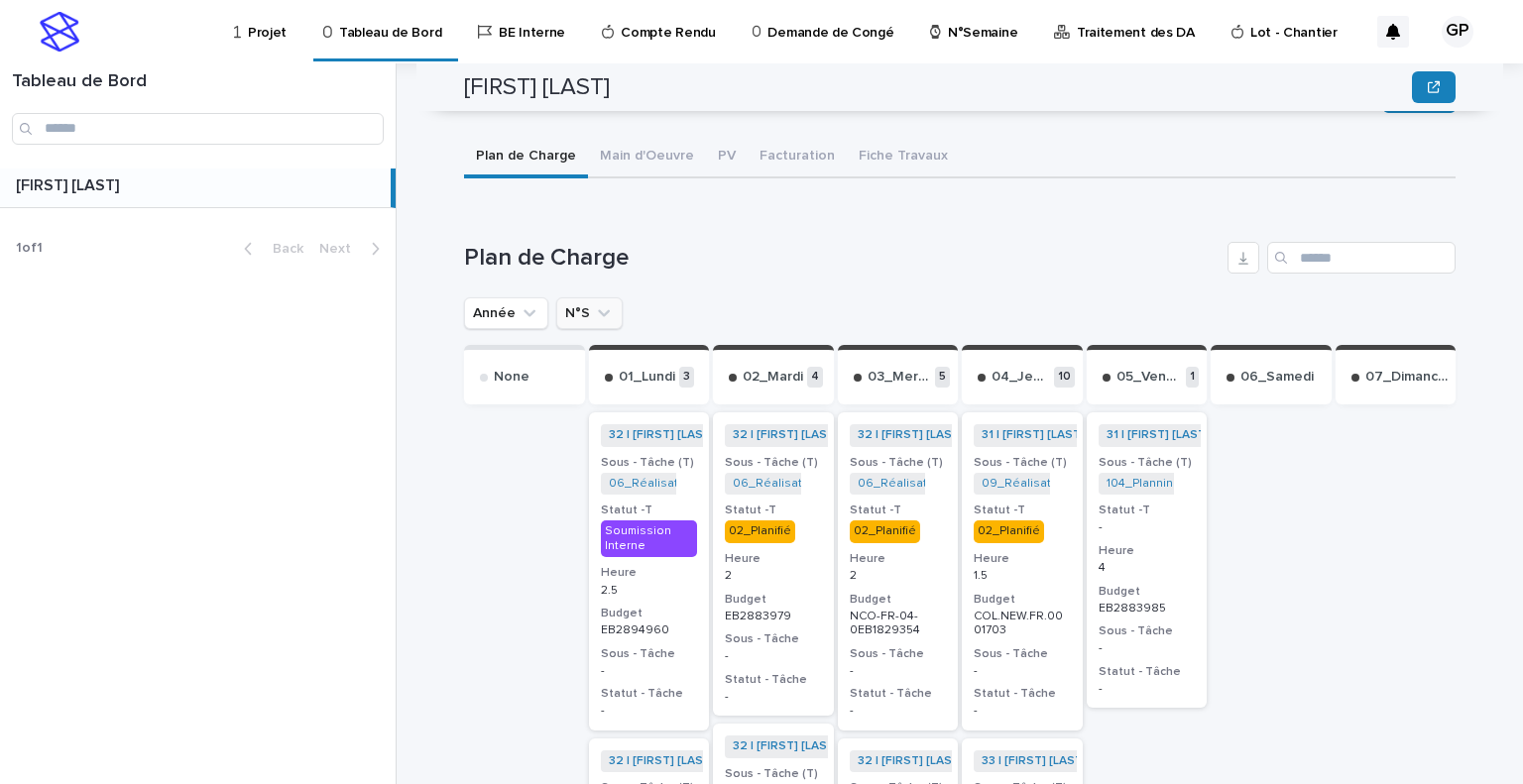 click on "N°S" at bounding box center [589, 313] 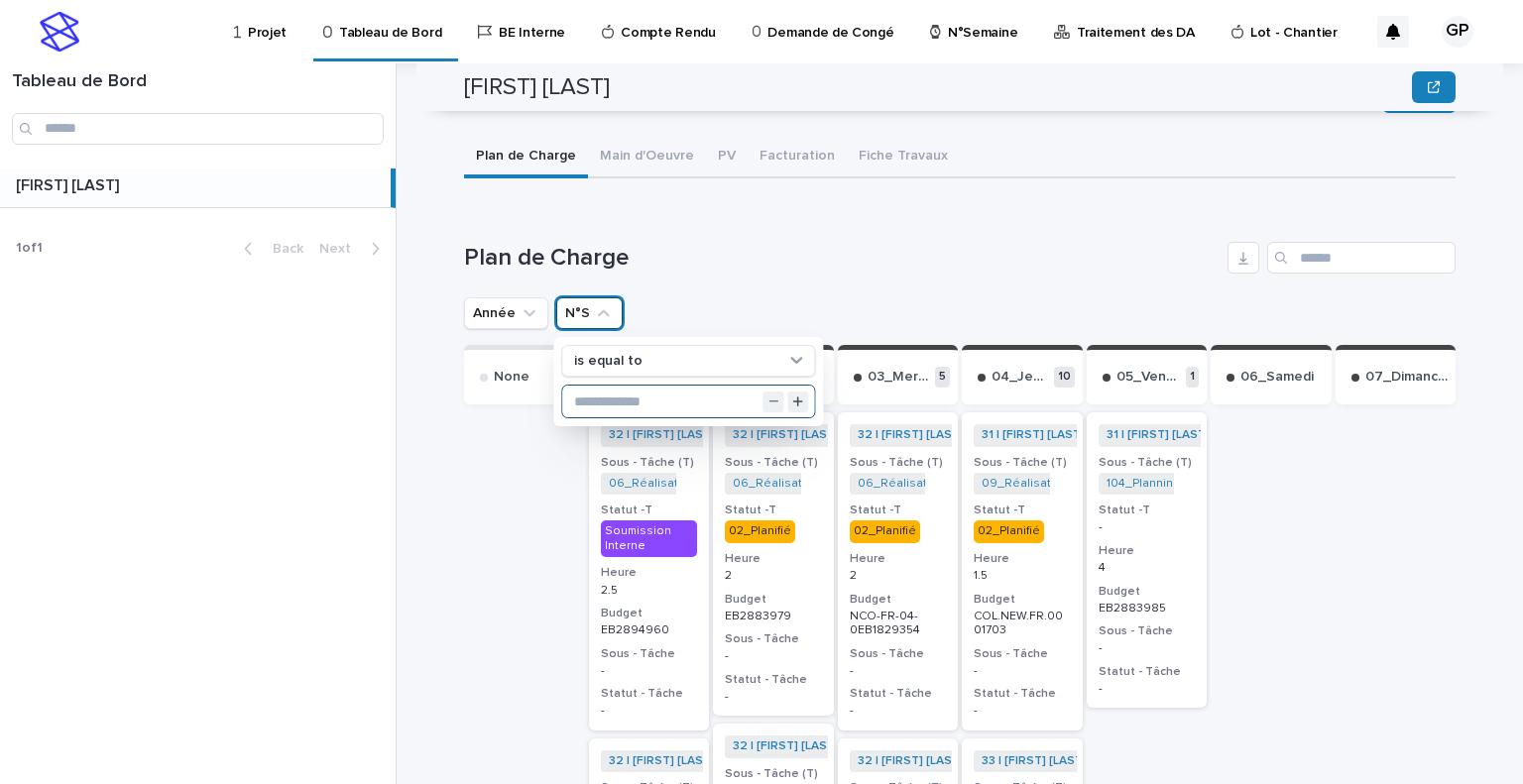 click at bounding box center (688, 401) 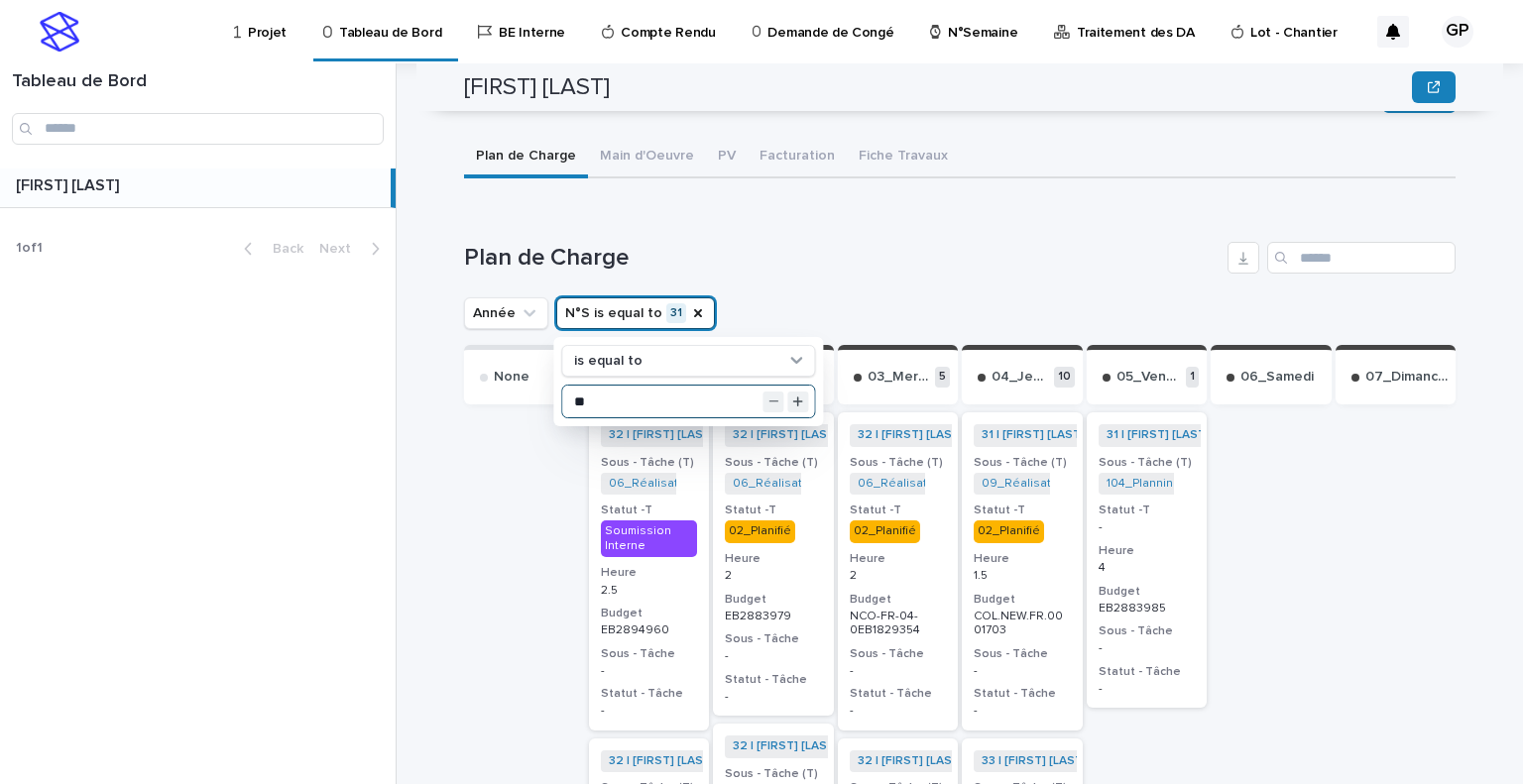 type on "**" 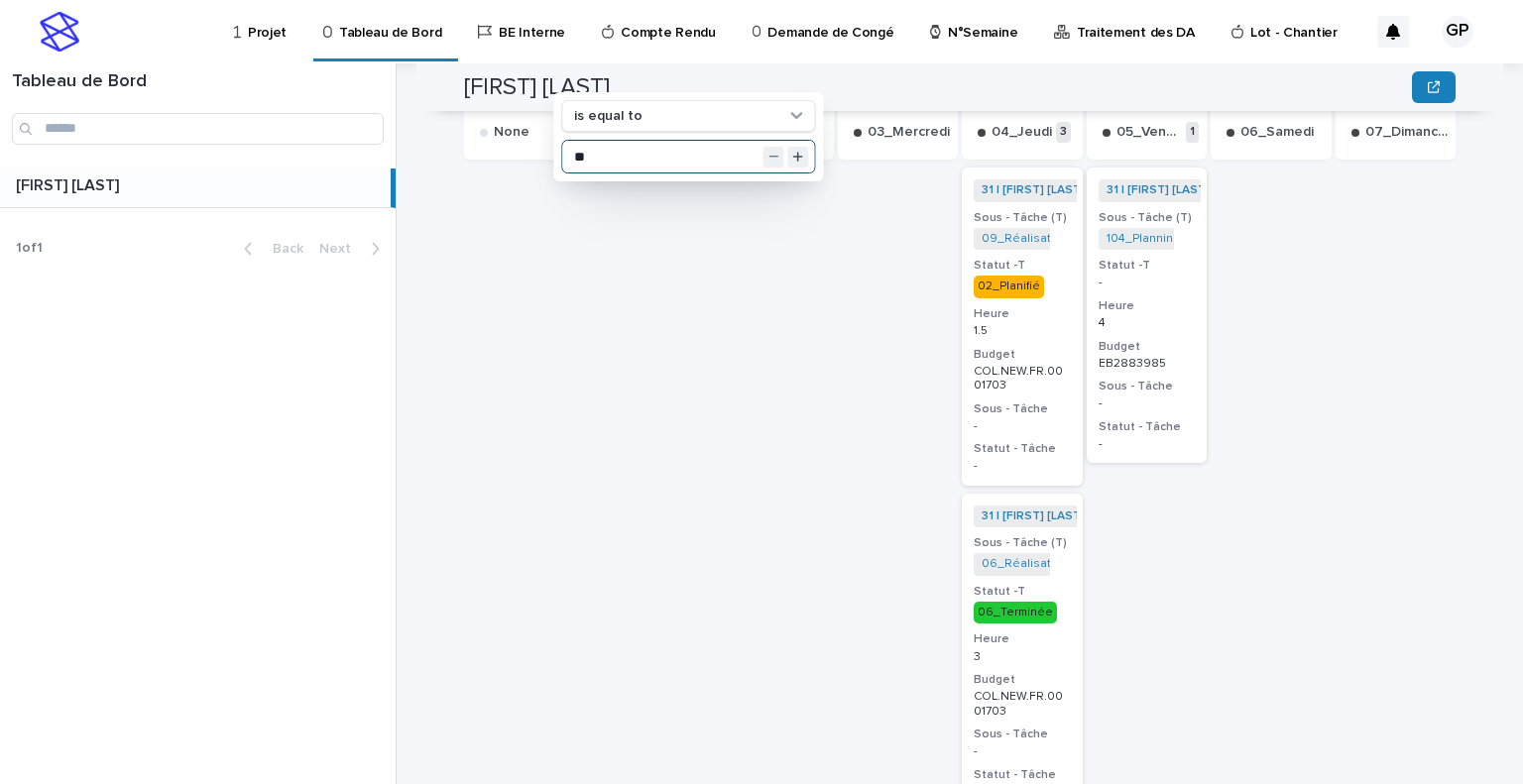 scroll, scrollTop: 584, scrollLeft: 0, axis: vertical 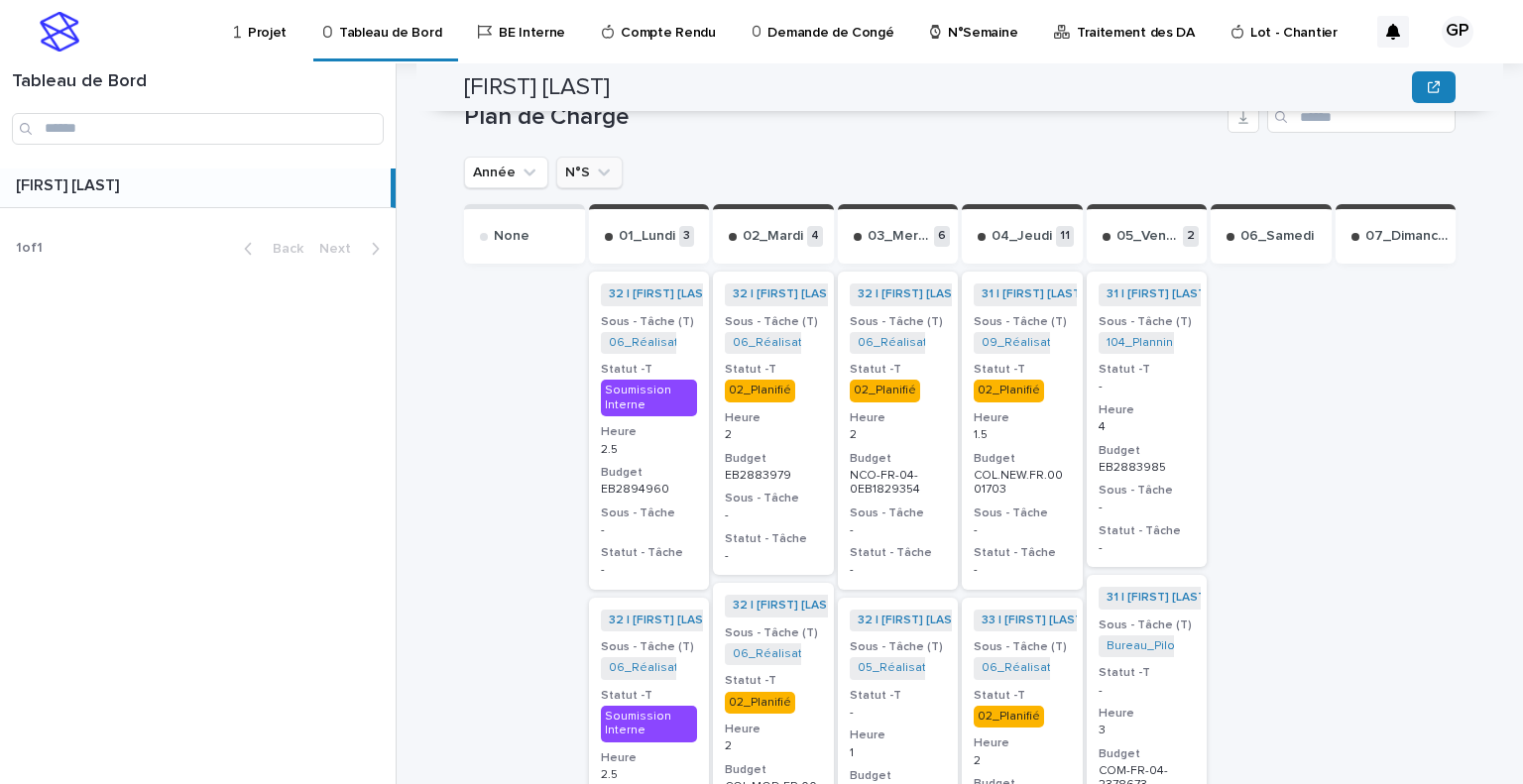 click 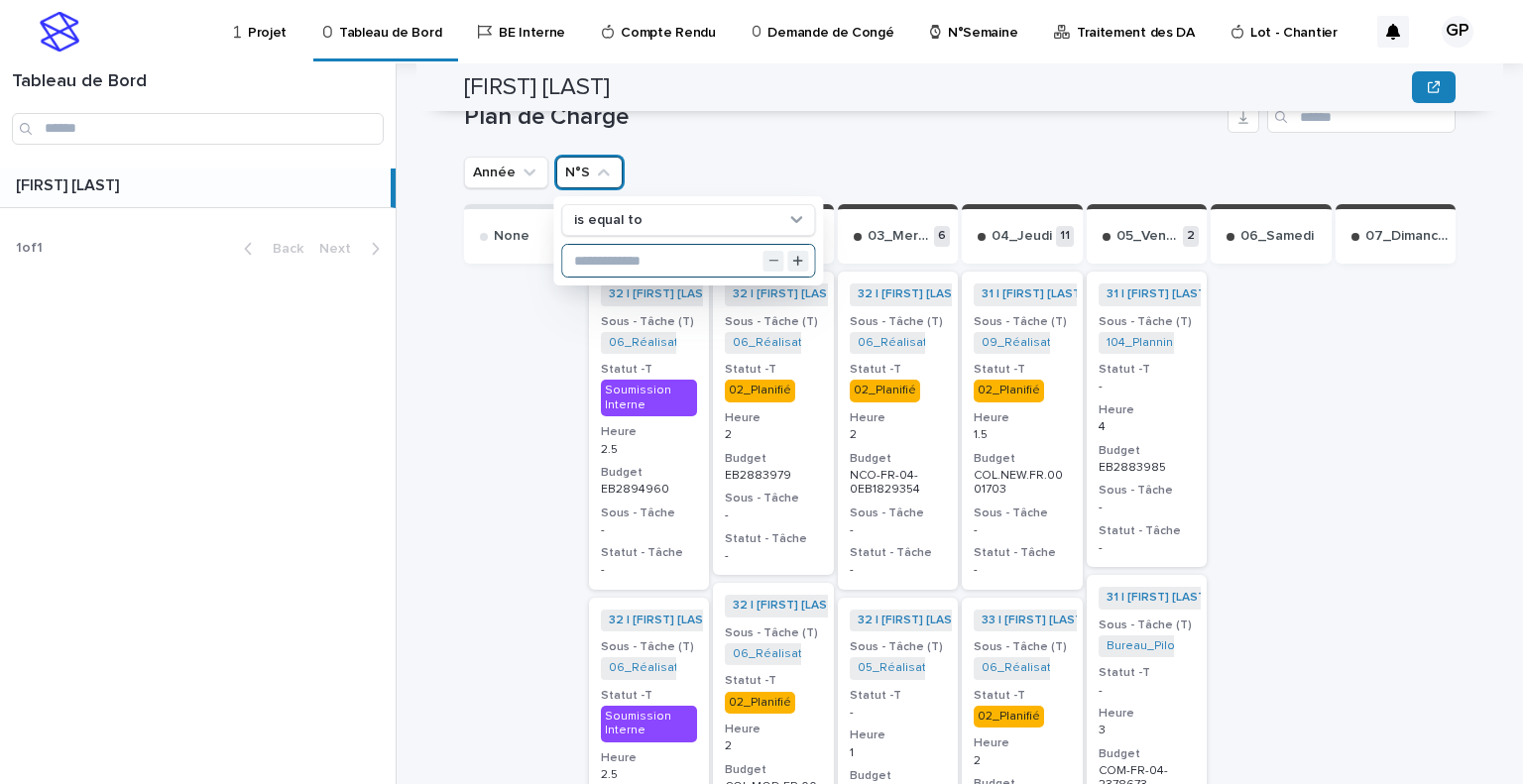 click at bounding box center (688, 261) 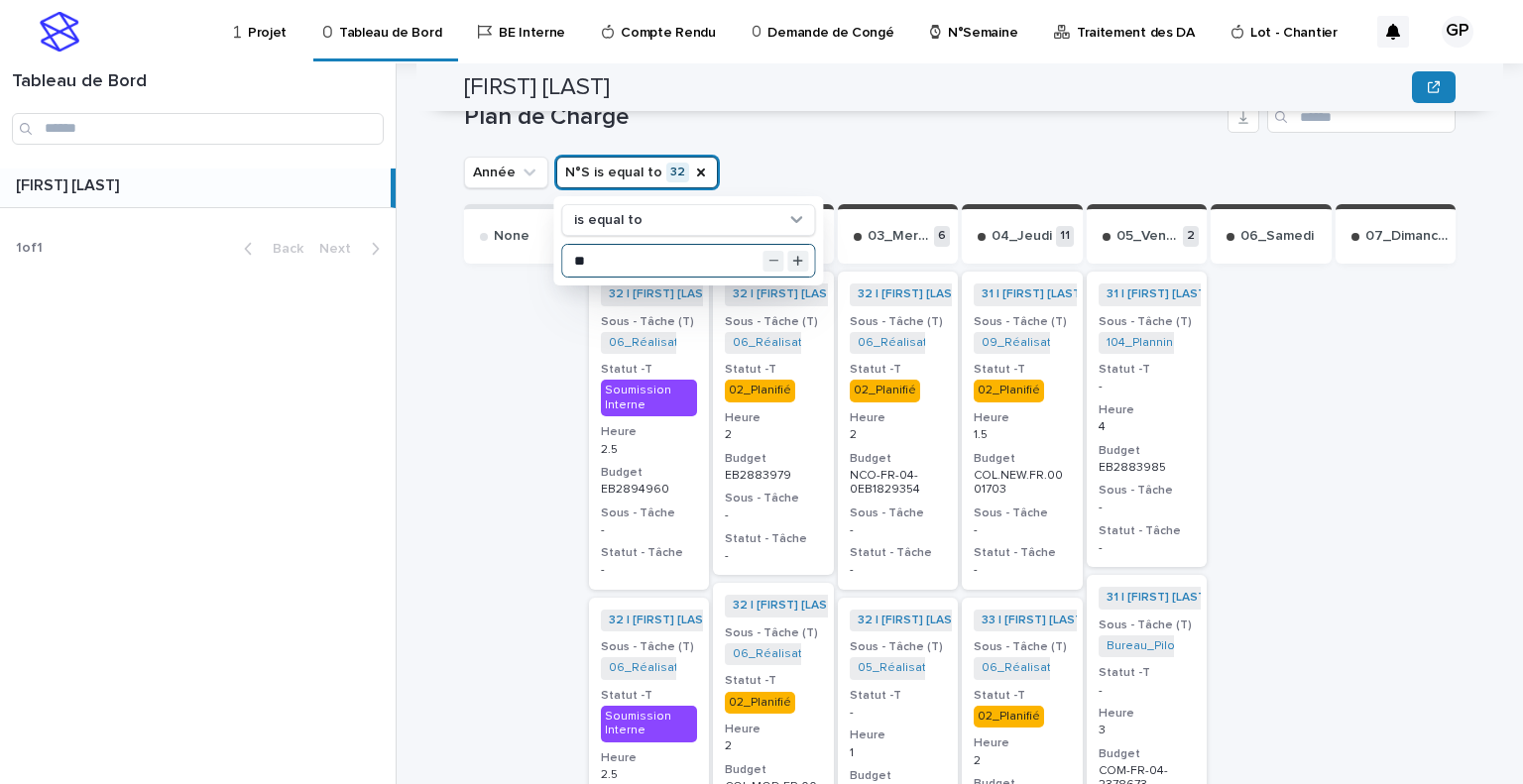 type on "**" 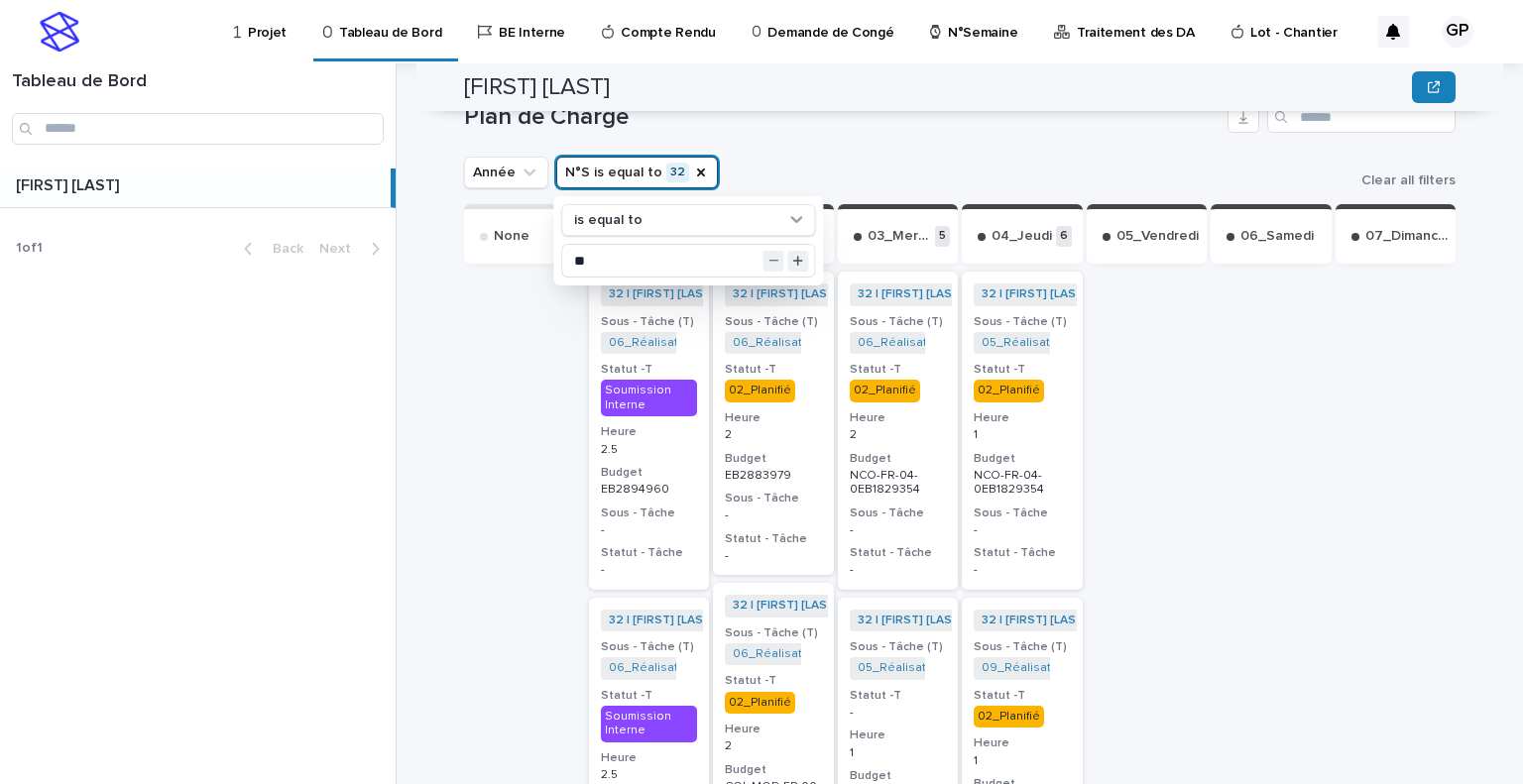 click at bounding box center [525, 1288] 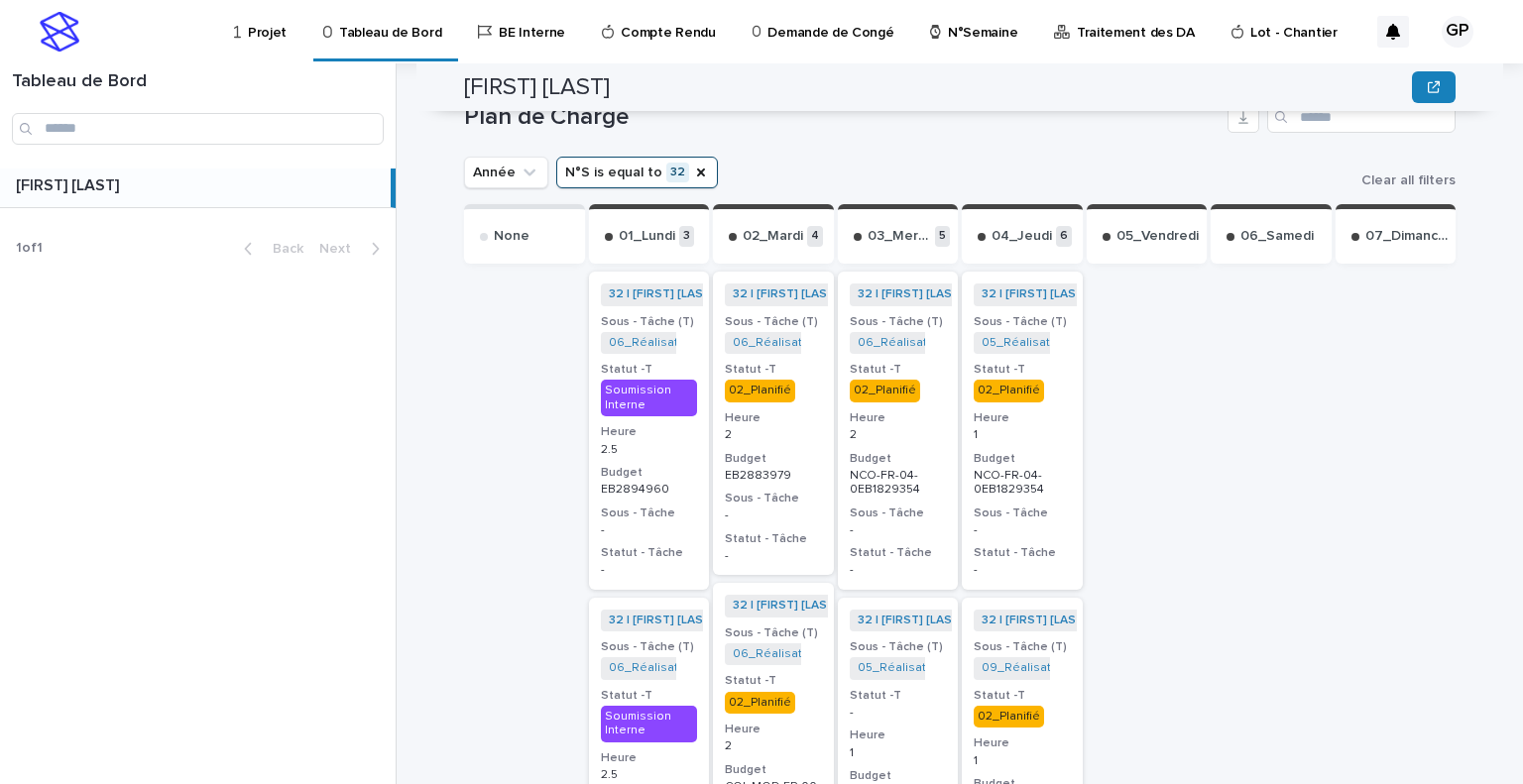 drag, startPoint x: 602, startPoint y: 157, endPoint x: 444, endPoint y: 459, distance: 340.8343 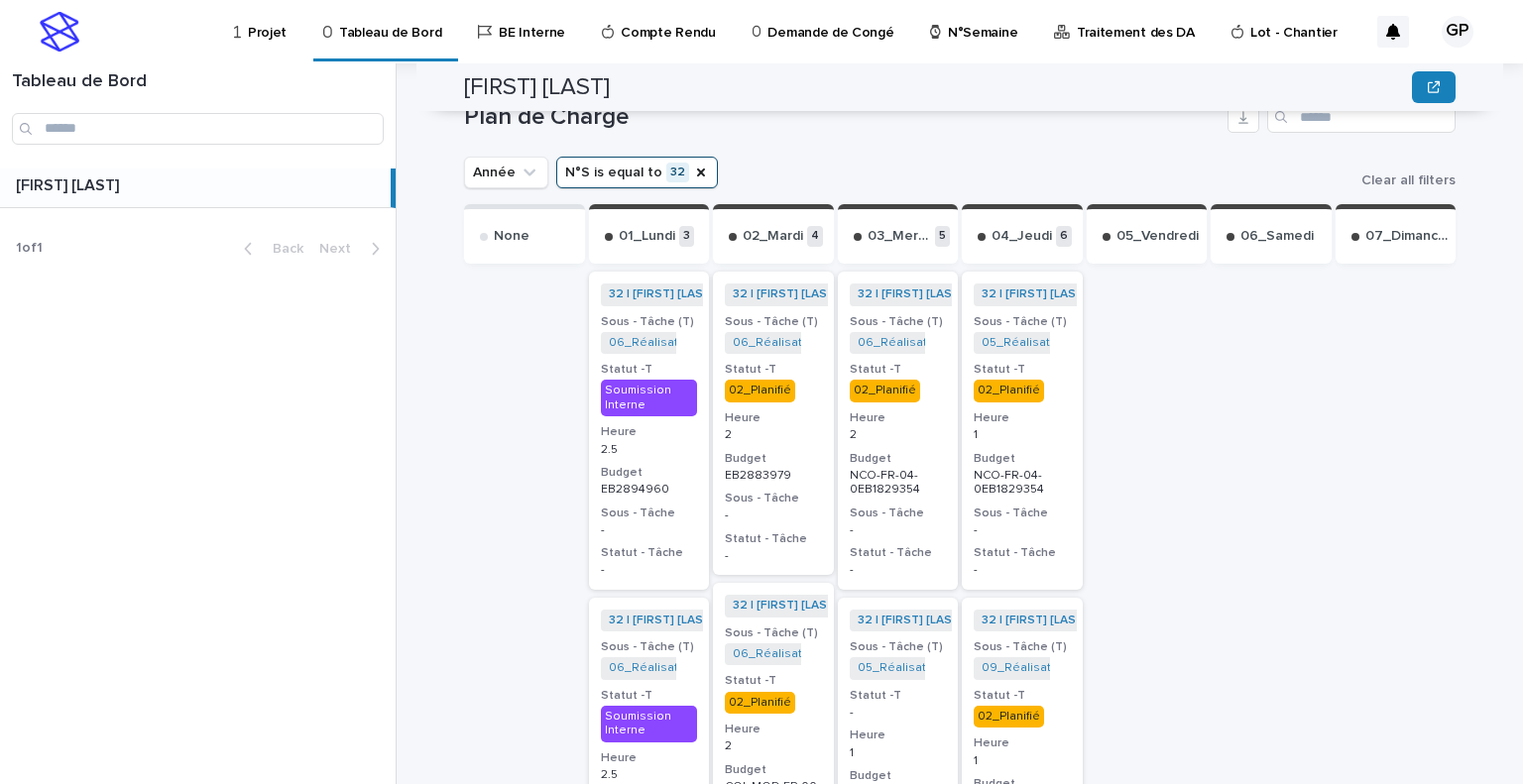 click on "[FIRST] [LAST] [FIRST] [LAST] Sorry, there was an error saving your record. Please try again. Please fill out the required fields below. Loading... Saving… Loading... Saving… Loading... Saving… PV € 5,507.60 MB € 136.99 %MB 2 % PAT - MB € 127.86 %MB (Réel) 2 % Loading... Saving… Main d'Œuvre (Réel) € 1,781.39 %MOE 59 % Main d'Œuvre (Restant) € 1,157.74 PAT (MOE) € 2,939.13 %MOE (Réel) 60 % Loading... Saving… Fourniture € 0 Fourniture (Engagée) € 0 Fourniture (RAE) € 0 PAT - Fourniture € 0 % - Fourniture 0 % % (Réel) Fourniture 0 % Loading... Saving… Sous Traitante € 2,000.00 Sous Traitante (Engagée) € 0 Sous Traitante (RAE) € 2,000.00 PAT - Sous Traitante € 2,000.00 % - Sous traitant 41 % % (Réel) - Sous traitant 41 % Loading... Saving… Aléas € 0 Aléas (Engagée) € 0 Aléas (RAE) € 0 PAT - Aléas € 0 % - Aléas 0 % % (Réel) - Aléas 0 % Loading... Saving… [FIRST] [LAST] Edit Main d'Oeuvre" at bounding box center [972, 423] 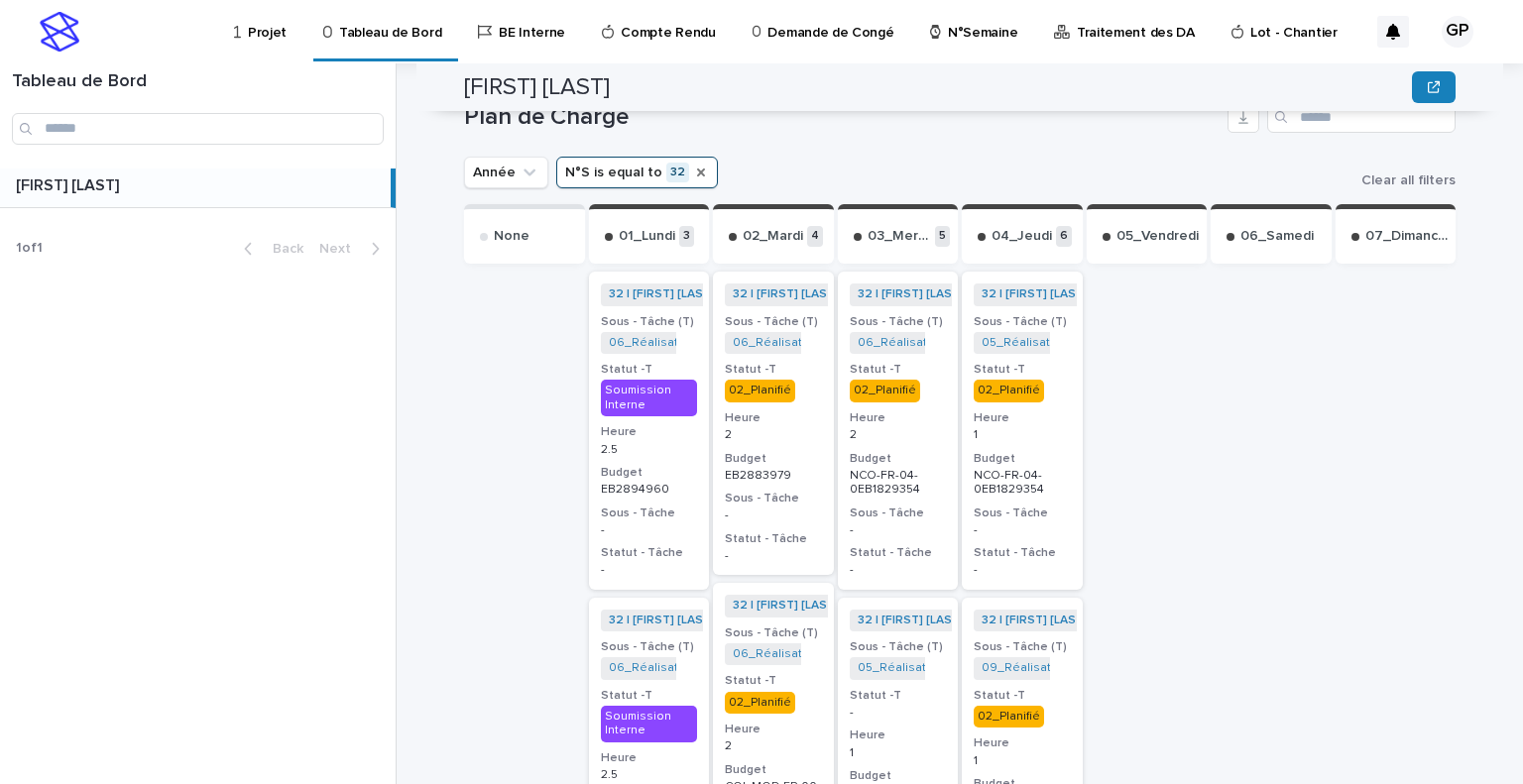 click 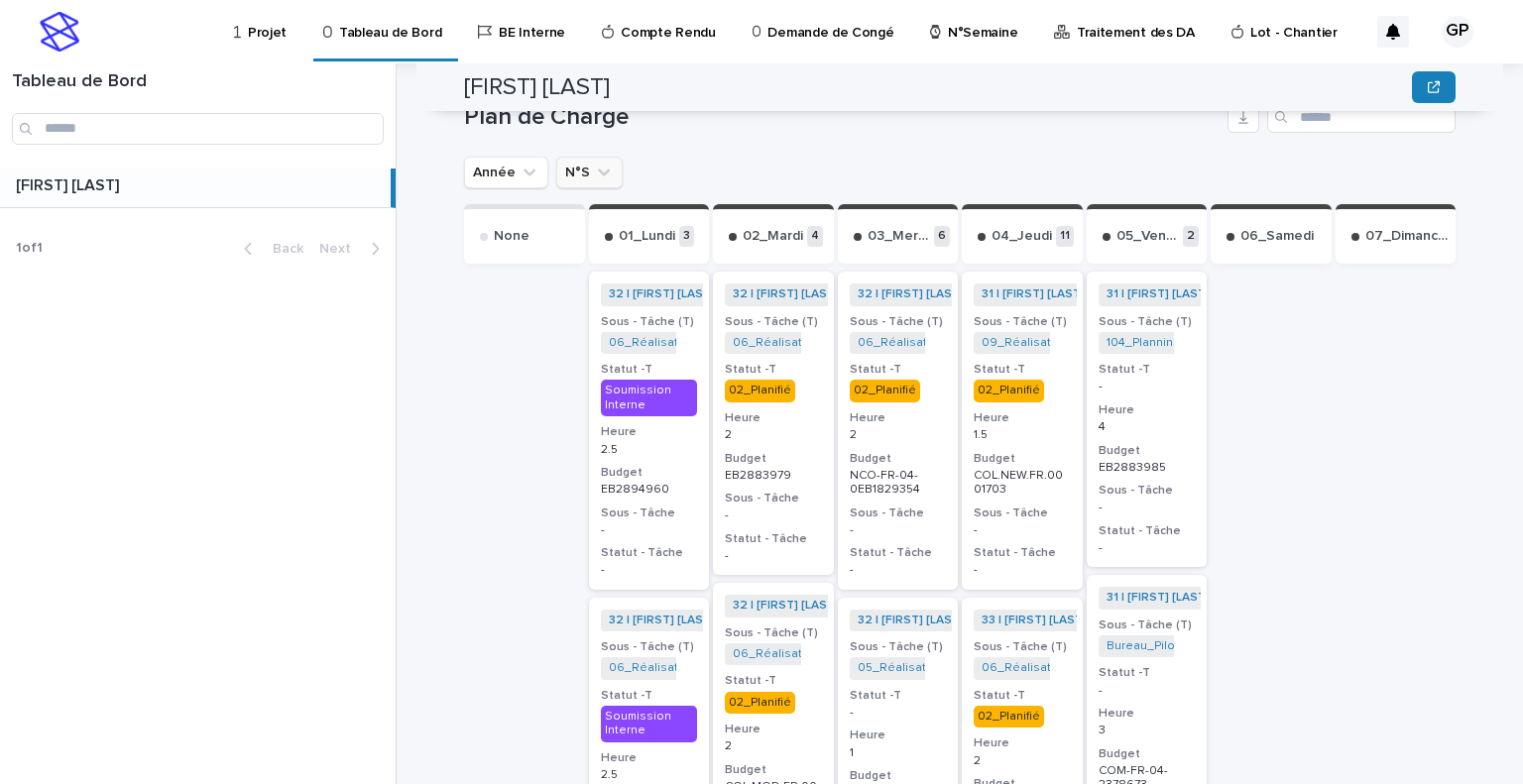 click 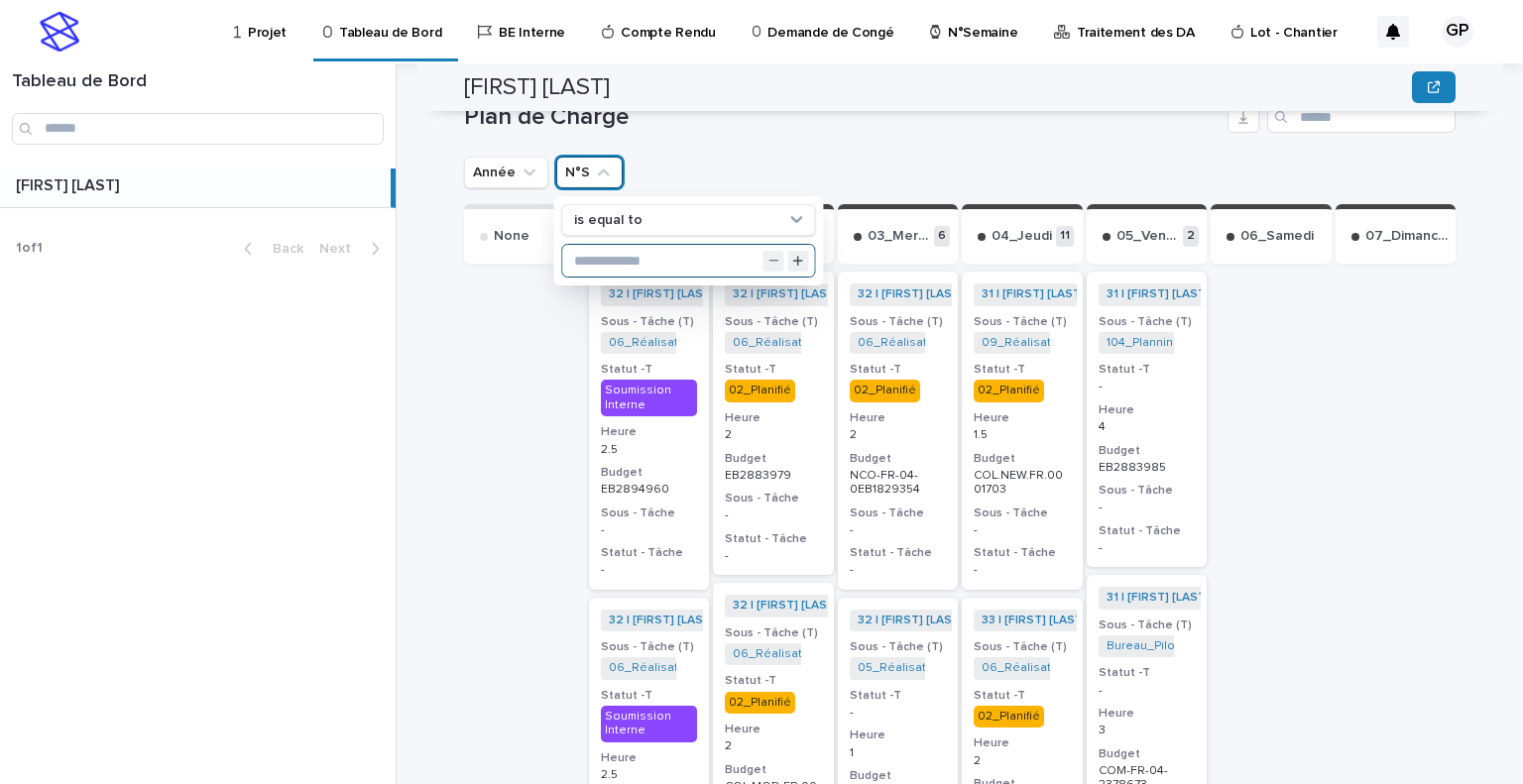 click at bounding box center [688, 261] 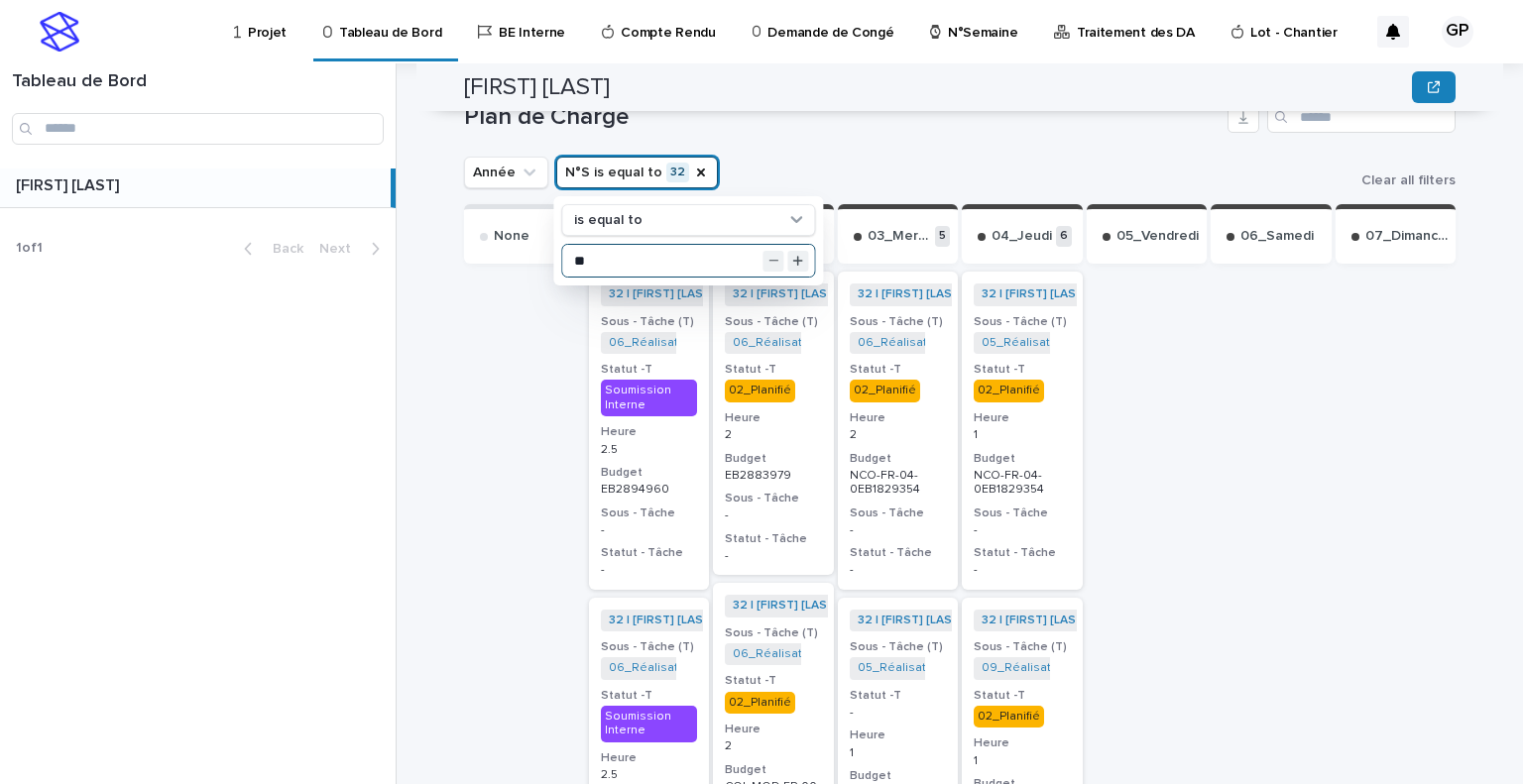 type on "**" 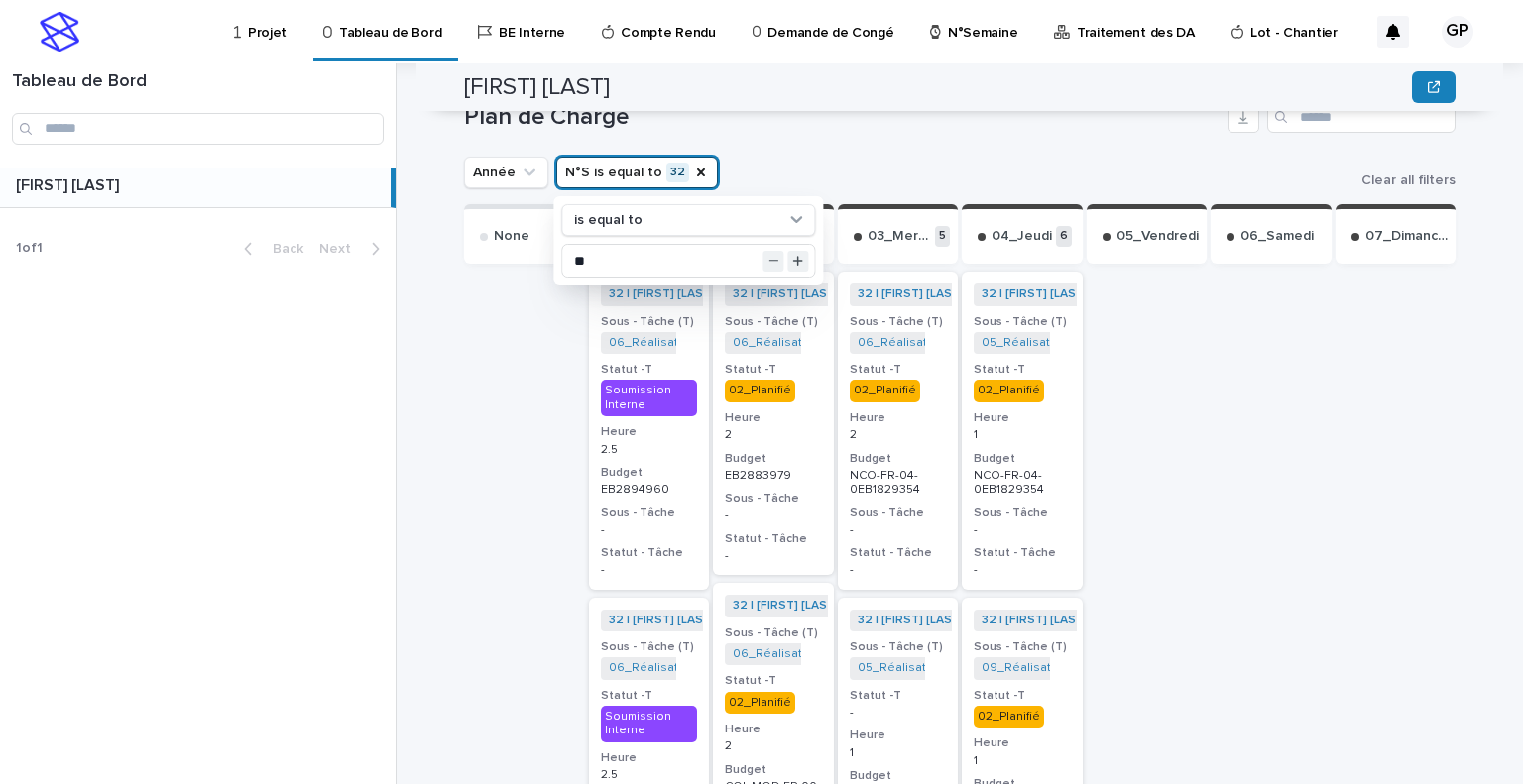 drag, startPoint x: 611, startPoint y: 241, endPoint x: 495, endPoint y: 319, distance: 139.78555 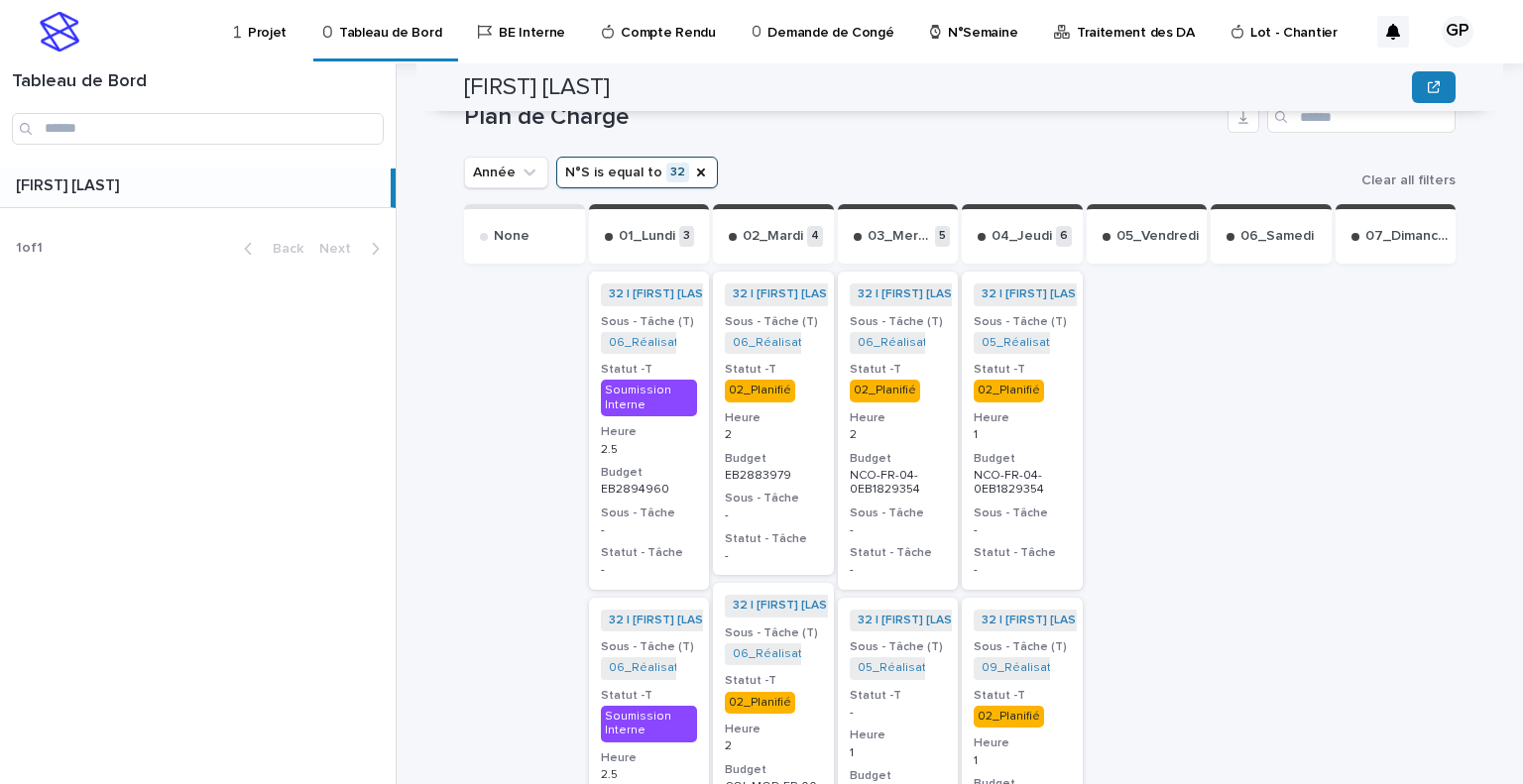 drag, startPoint x: 601, startPoint y: 148, endPoint x: 520, endPoint y: 366, distance: 232.562 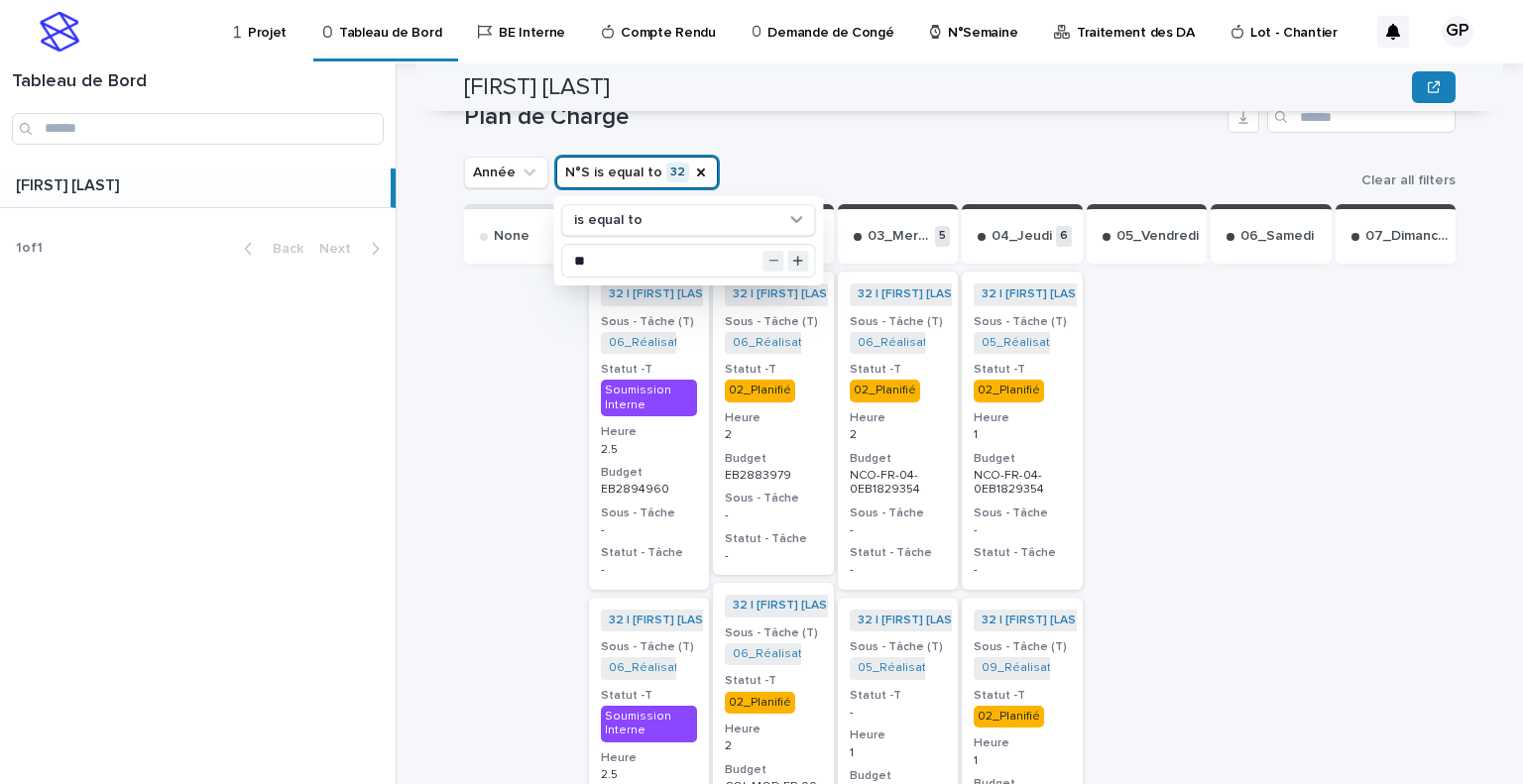 click at bounding box center [525, 1288] 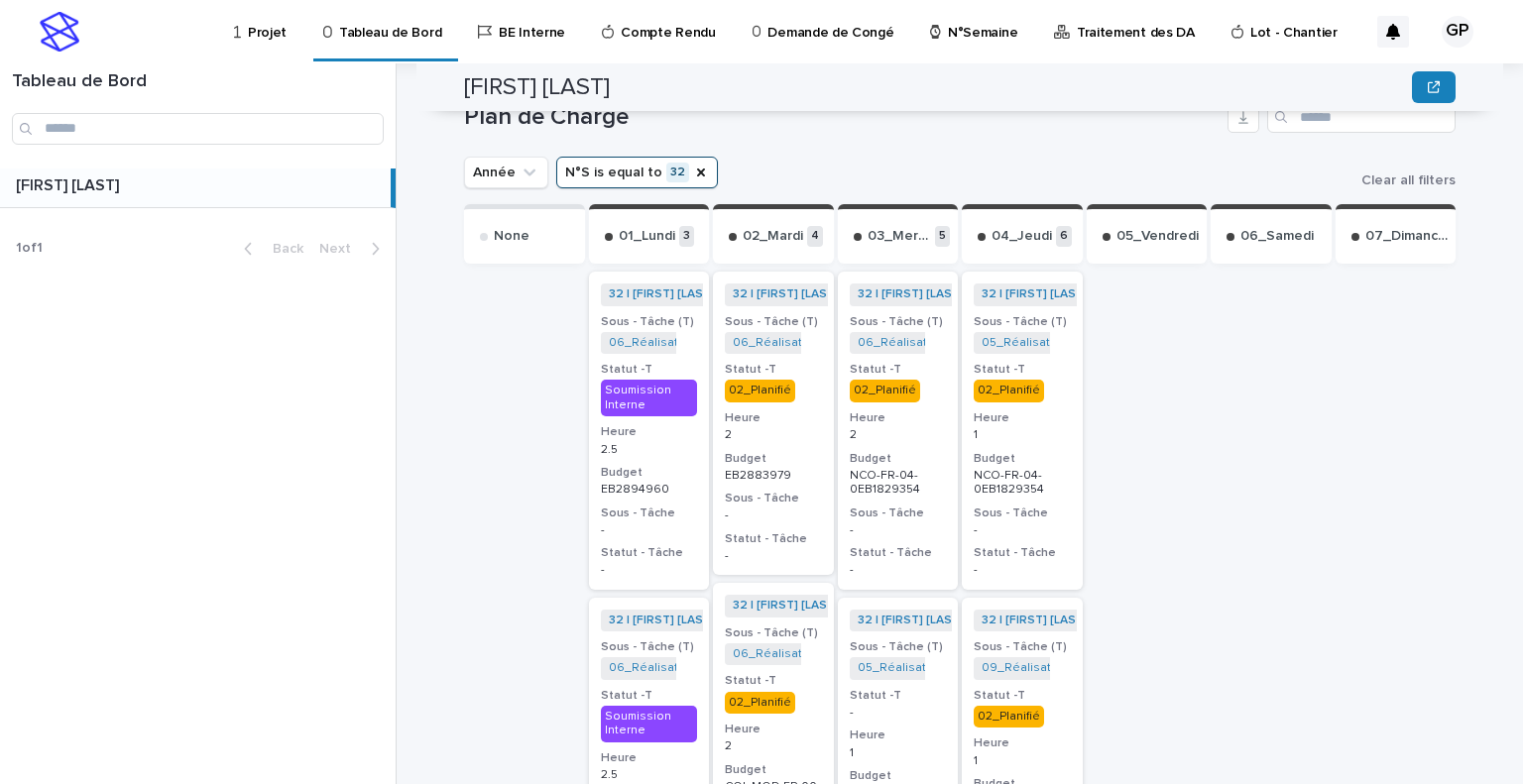 drag, startPoint x: 734, startPoint y: 3, endPoint x: 505, endPoint y: 351, distance: 416.5873 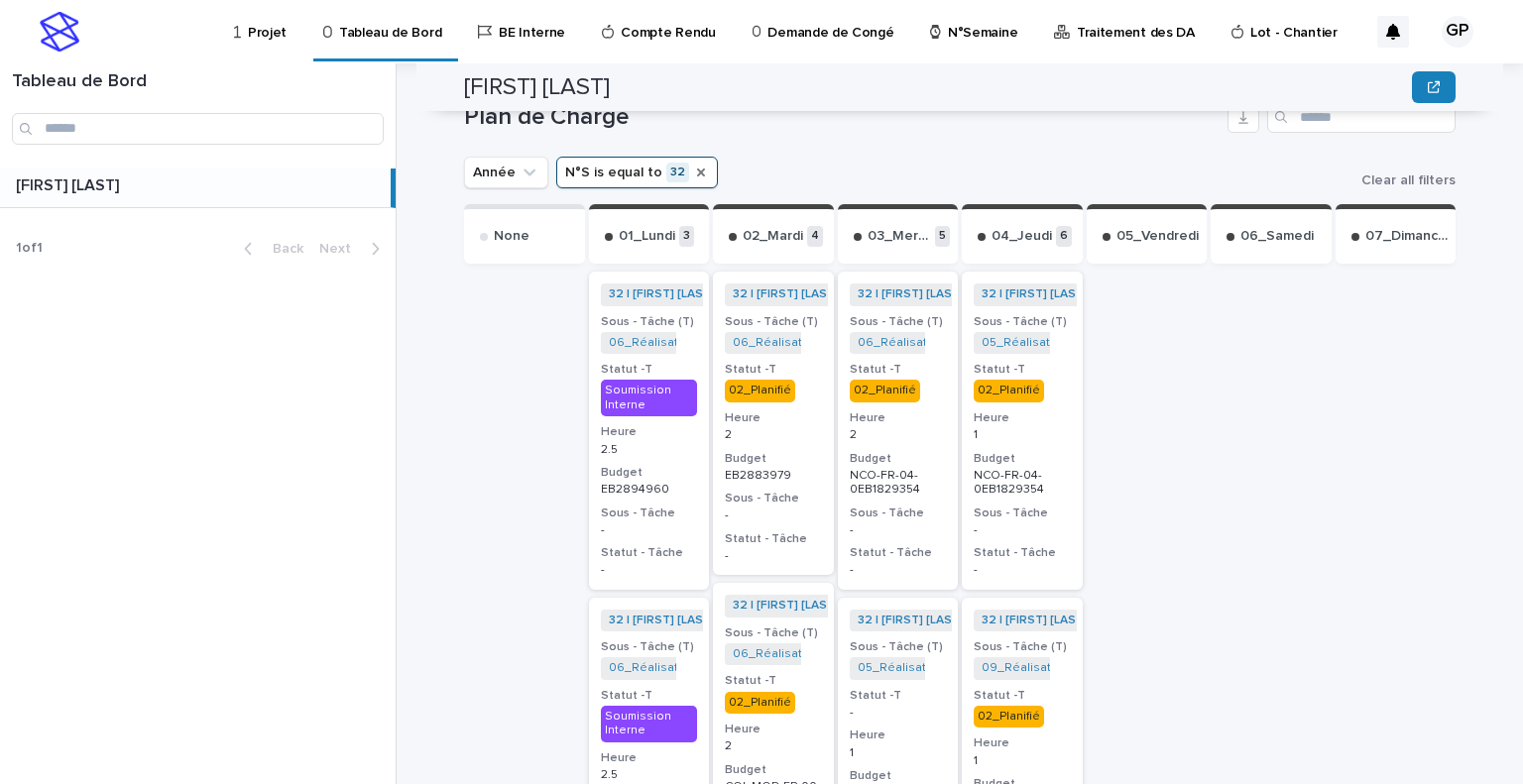 click 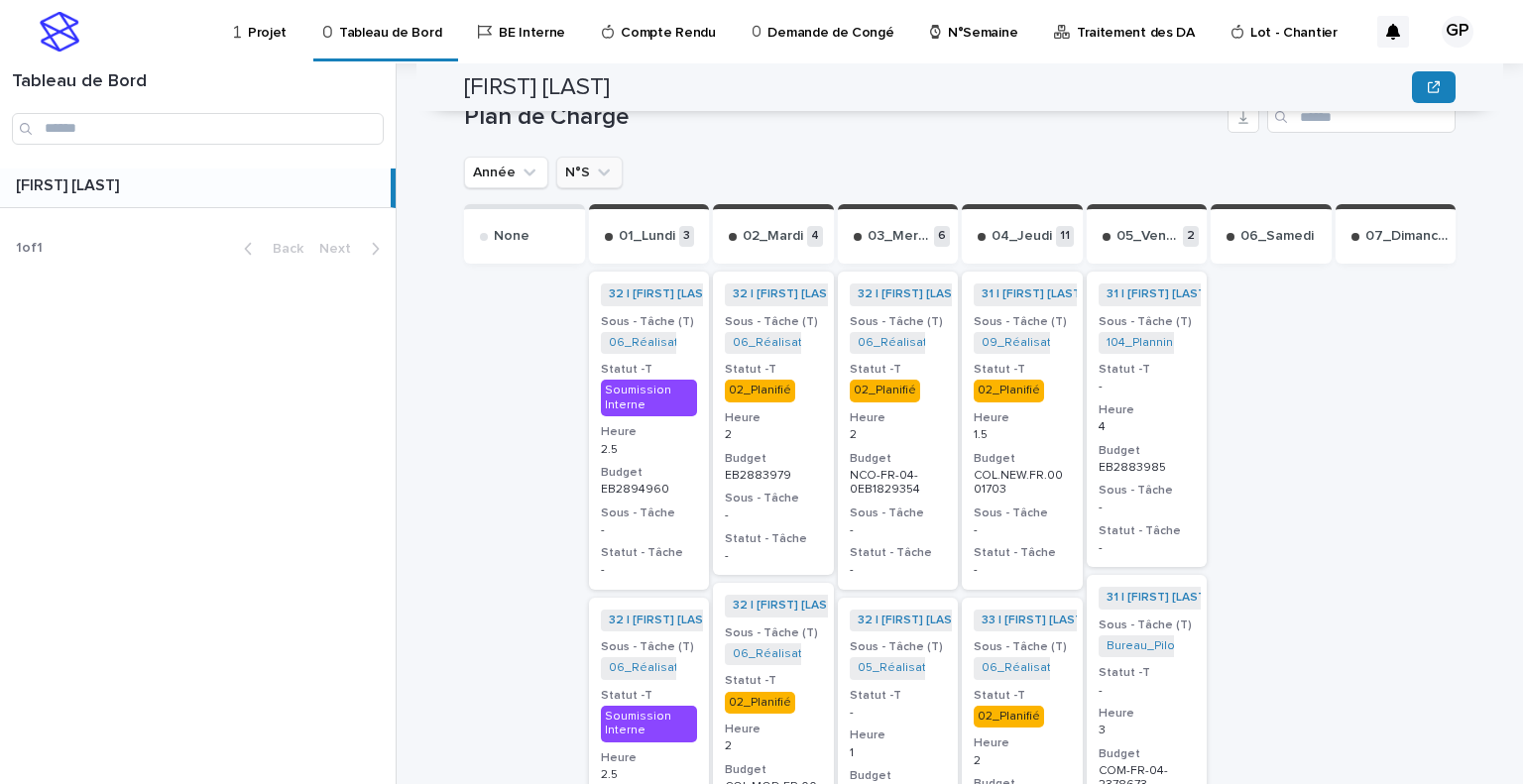 click on "N°S" at bounding box center (589, 172) 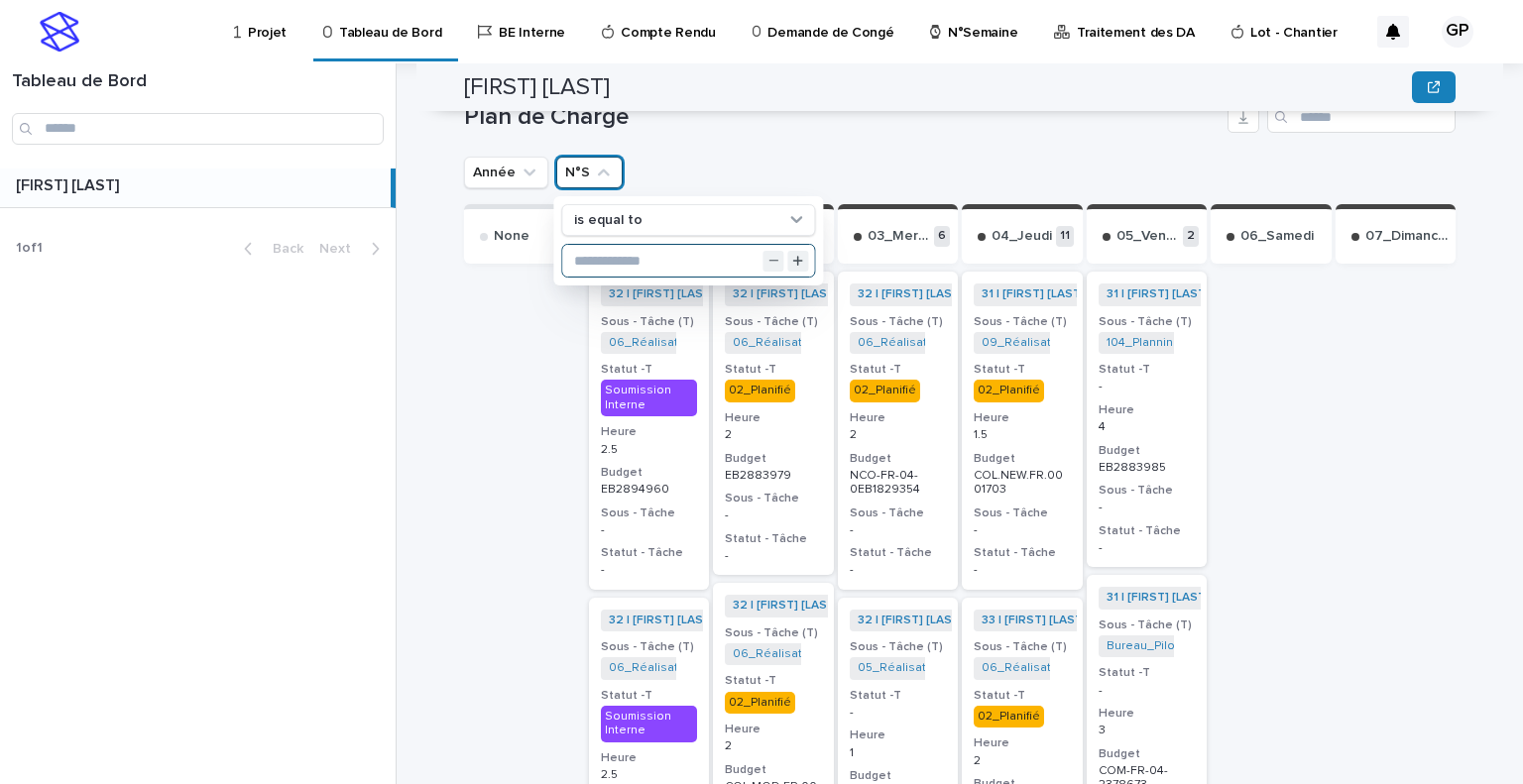 click at bounding box center (688, 261) 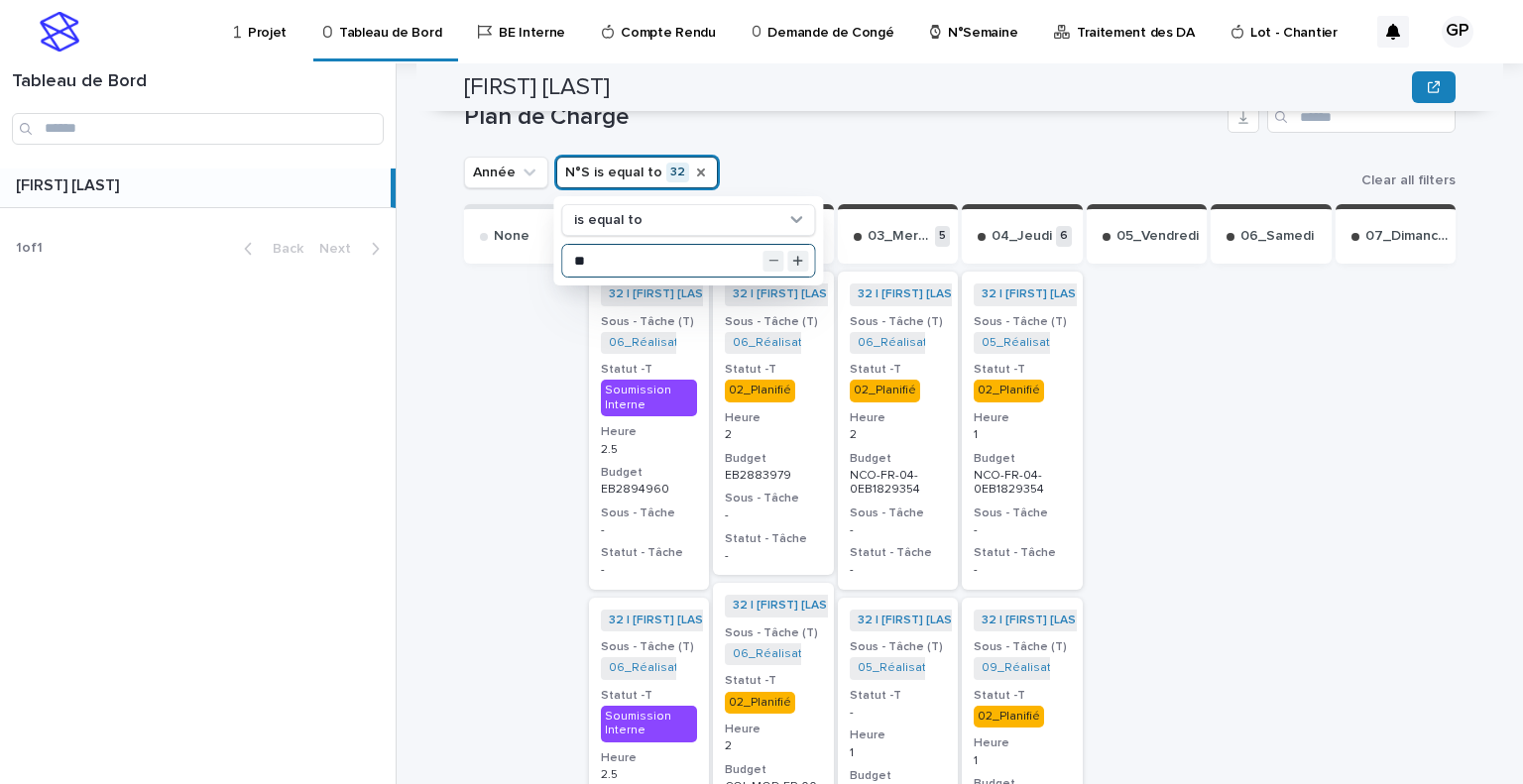 type on "**" 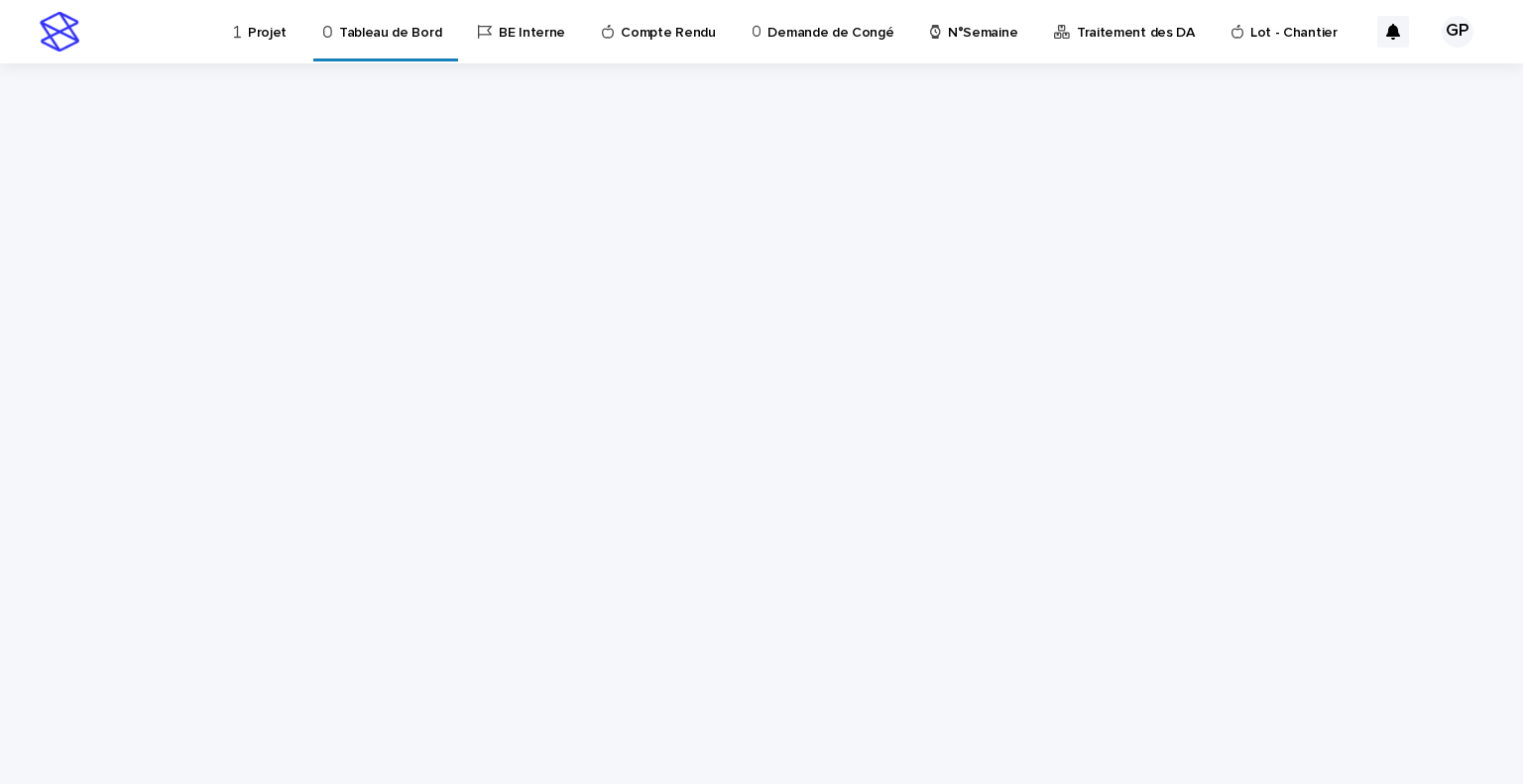 scroll, scrollTop: 0, scrollLeft: 0, axis: both 